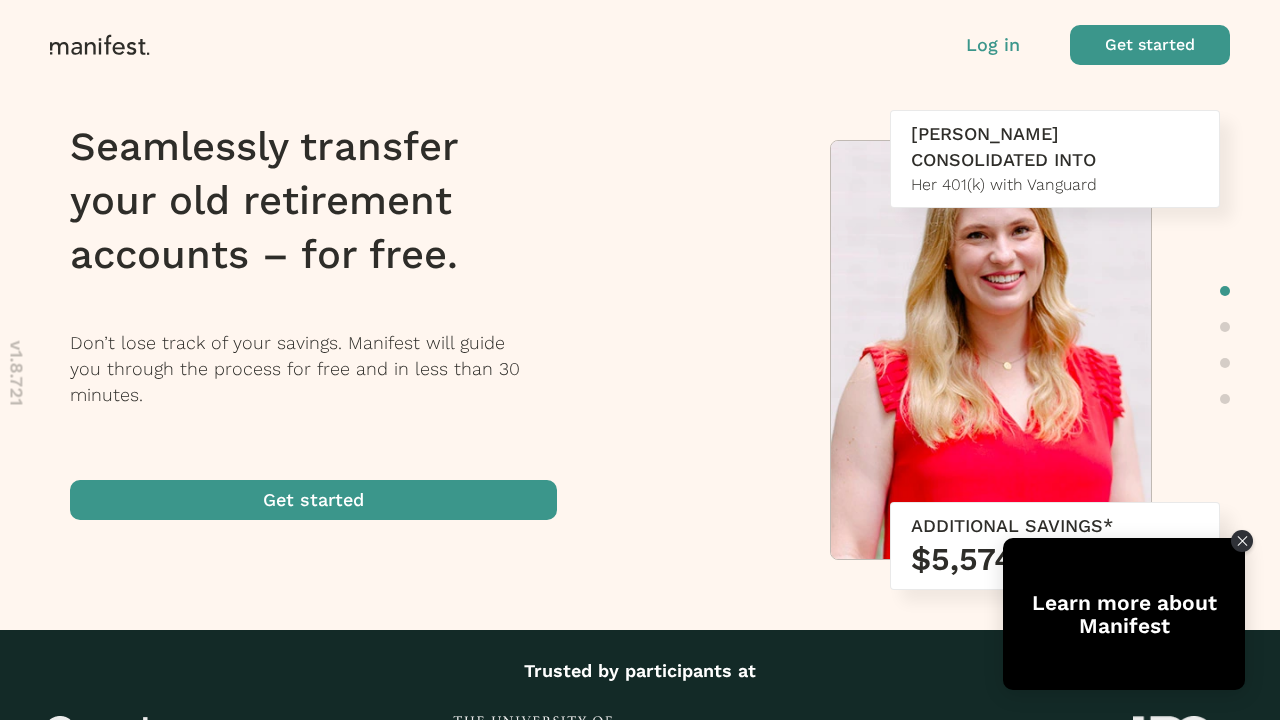 scroll, scrollTop: 0, scrollLeft: 0, axis: both 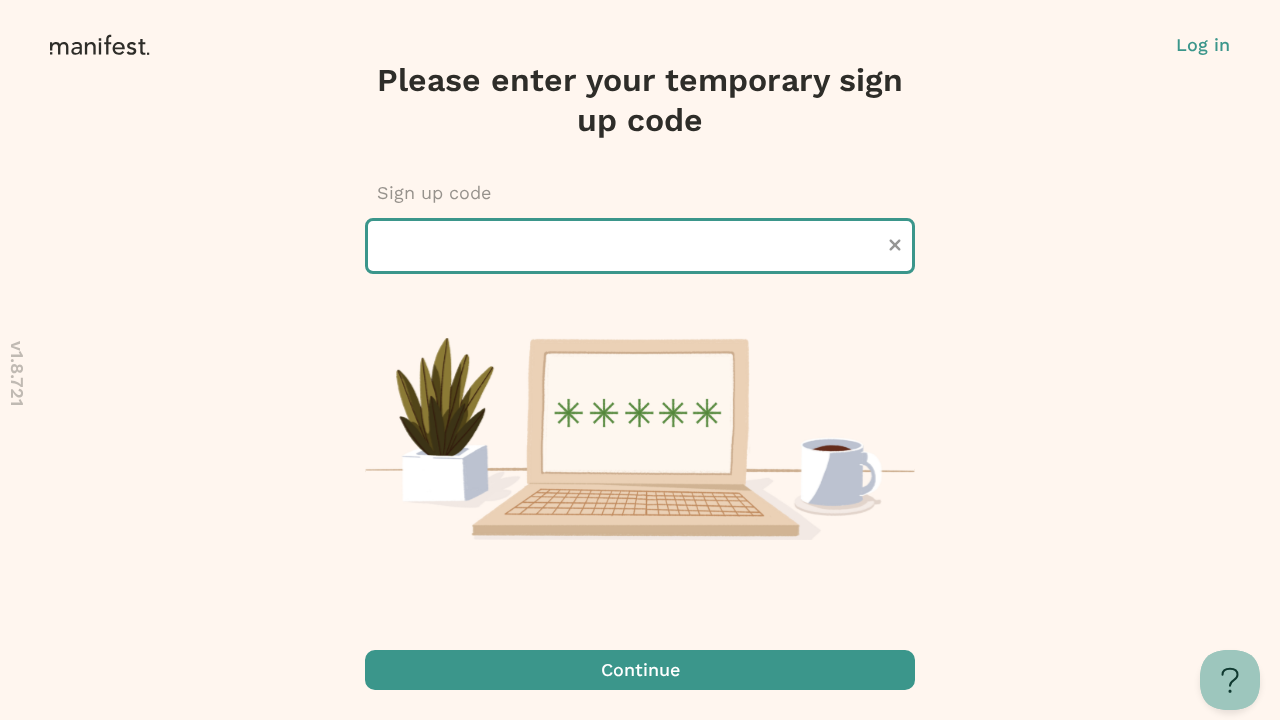 click at bounding box center [640, 246] 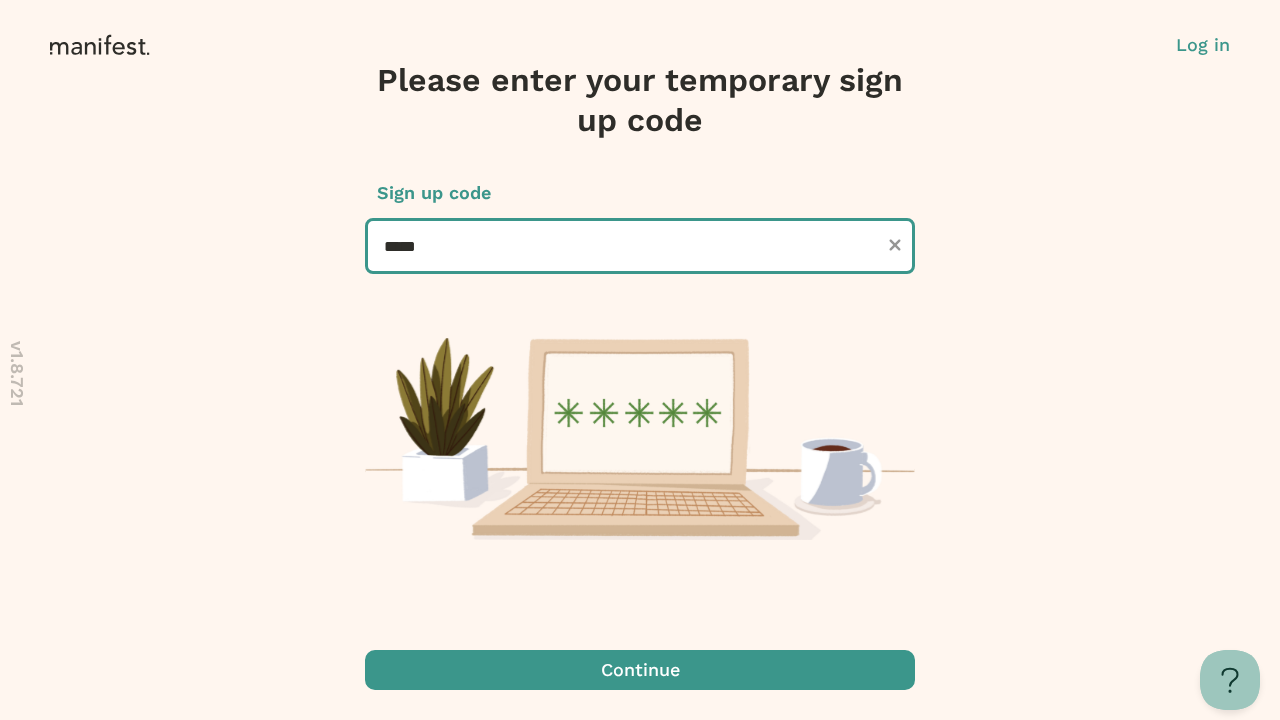 type on "******" 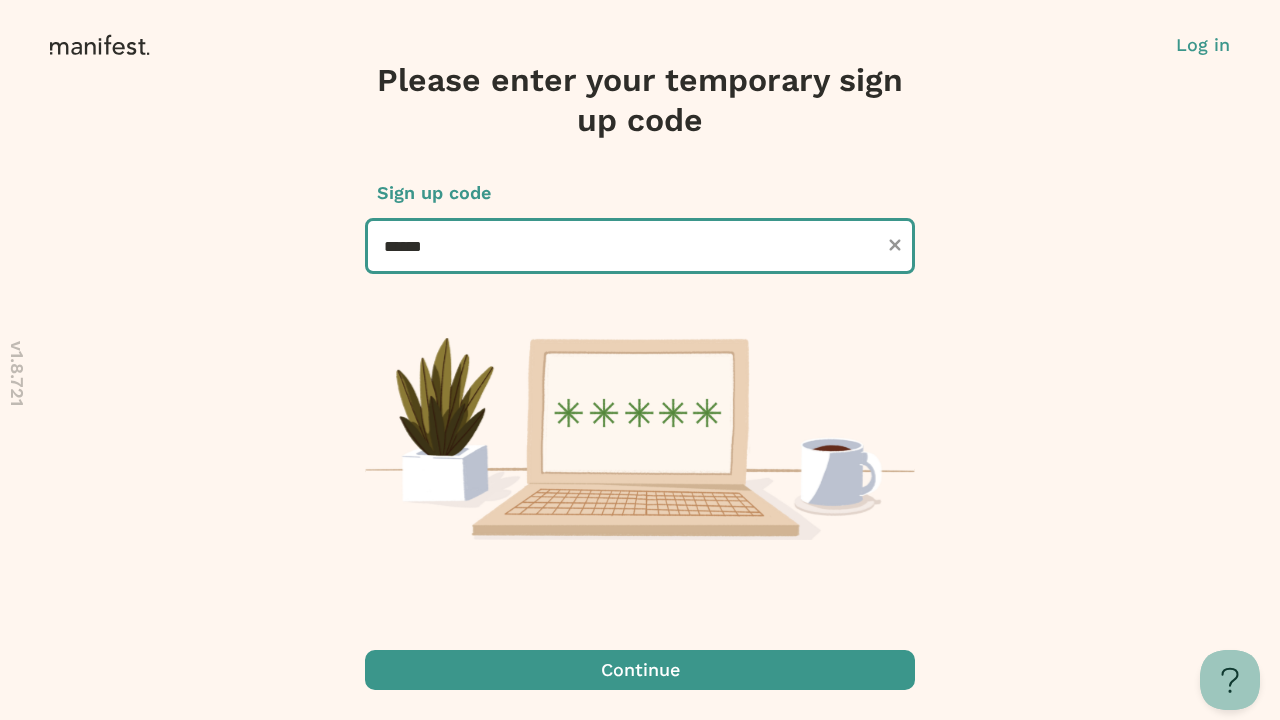 click on "Continue" at bounding box center [640, 670] 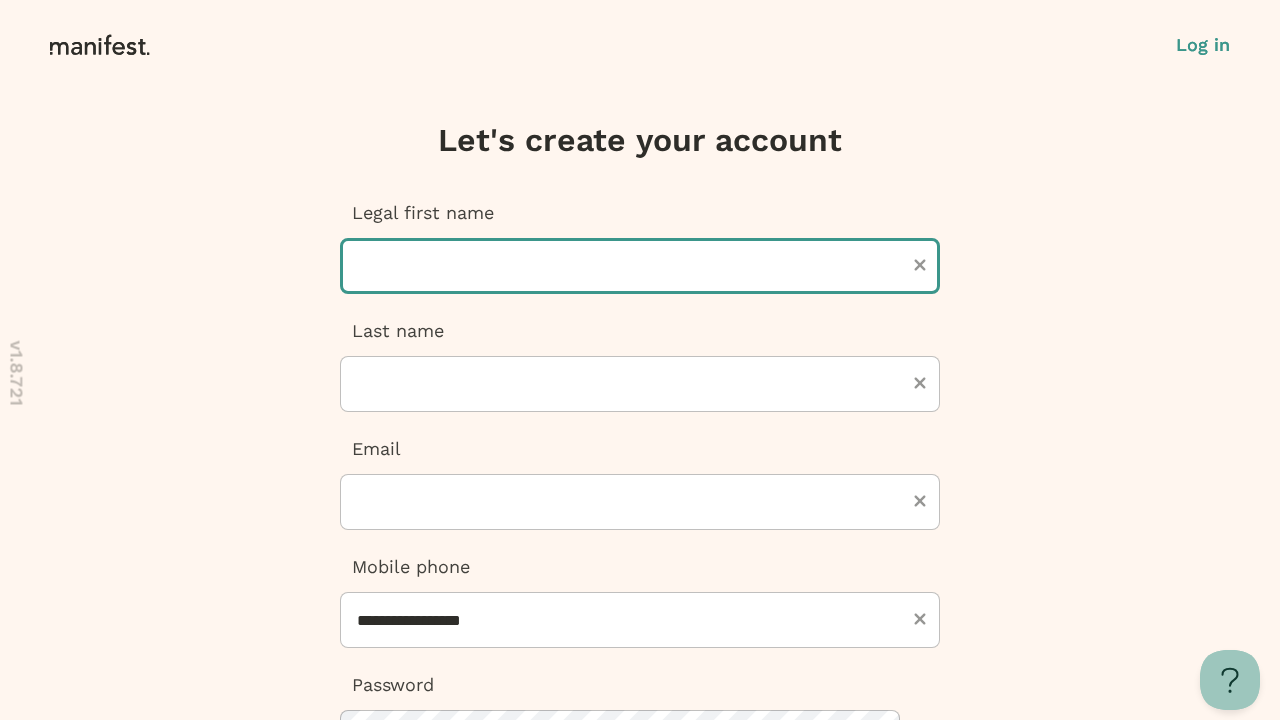 click at bounding box center [640, 266] 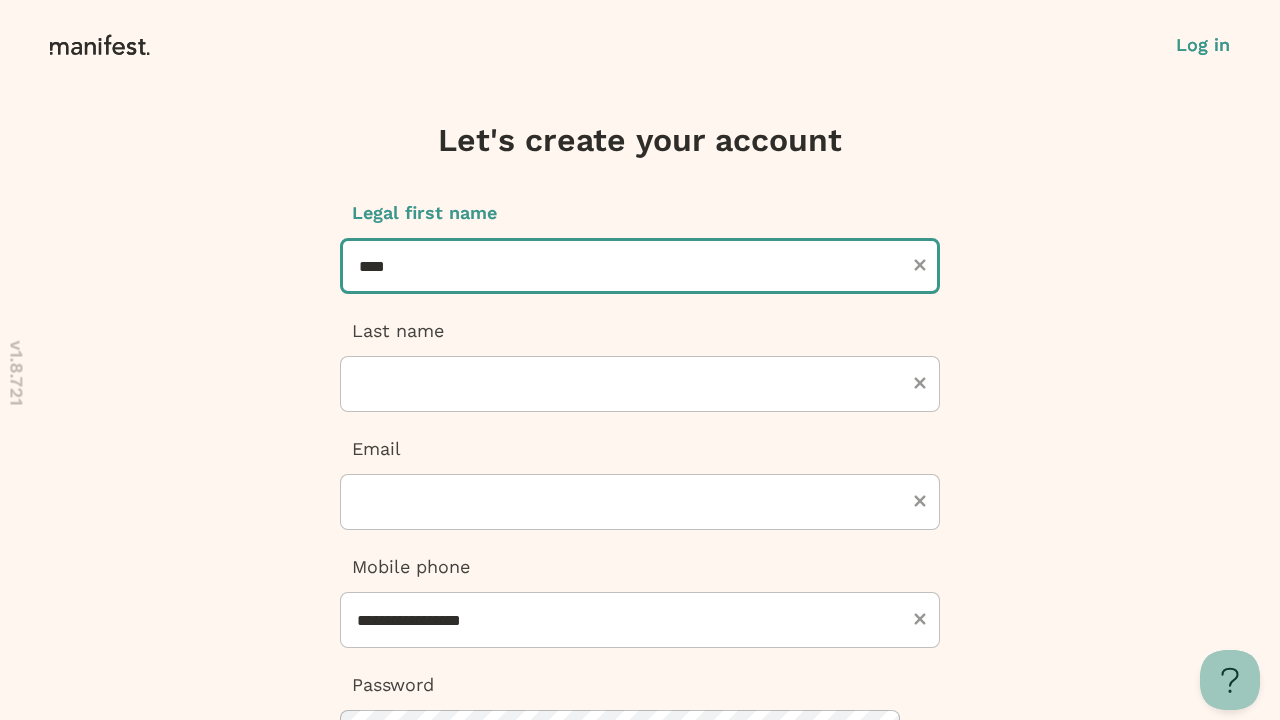 type on "****" 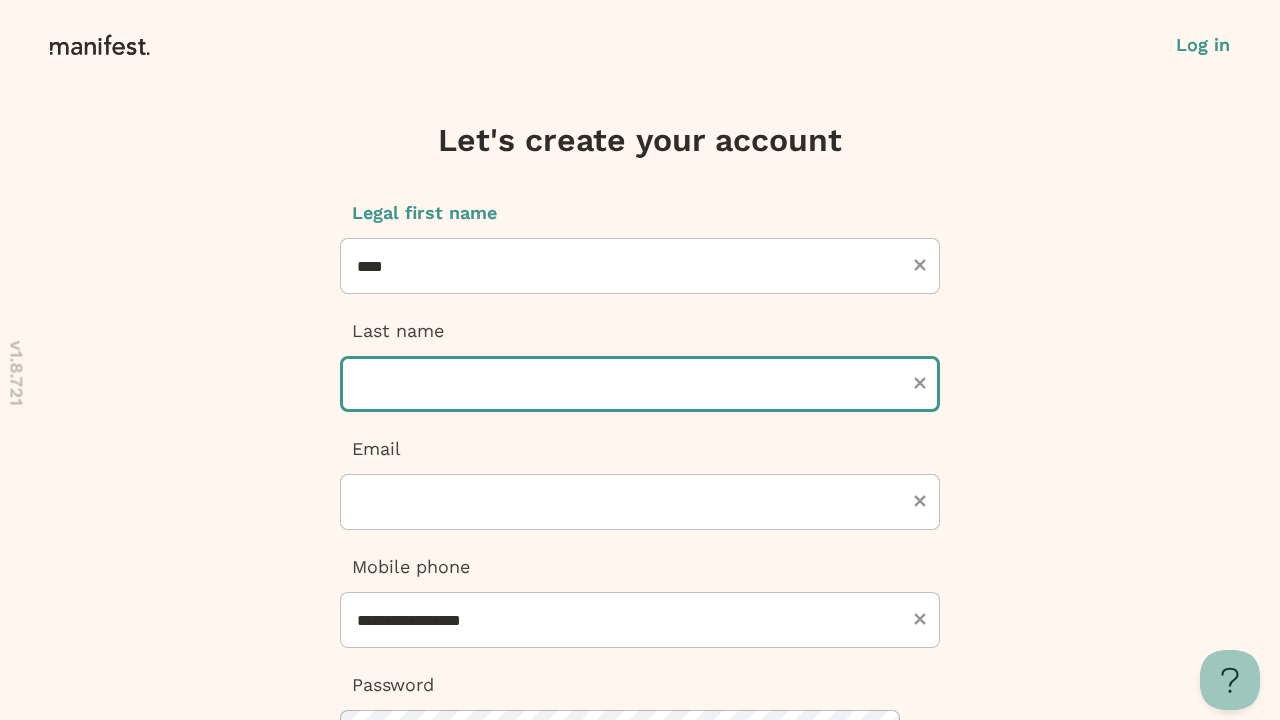 click at bounding box center [640, 384] 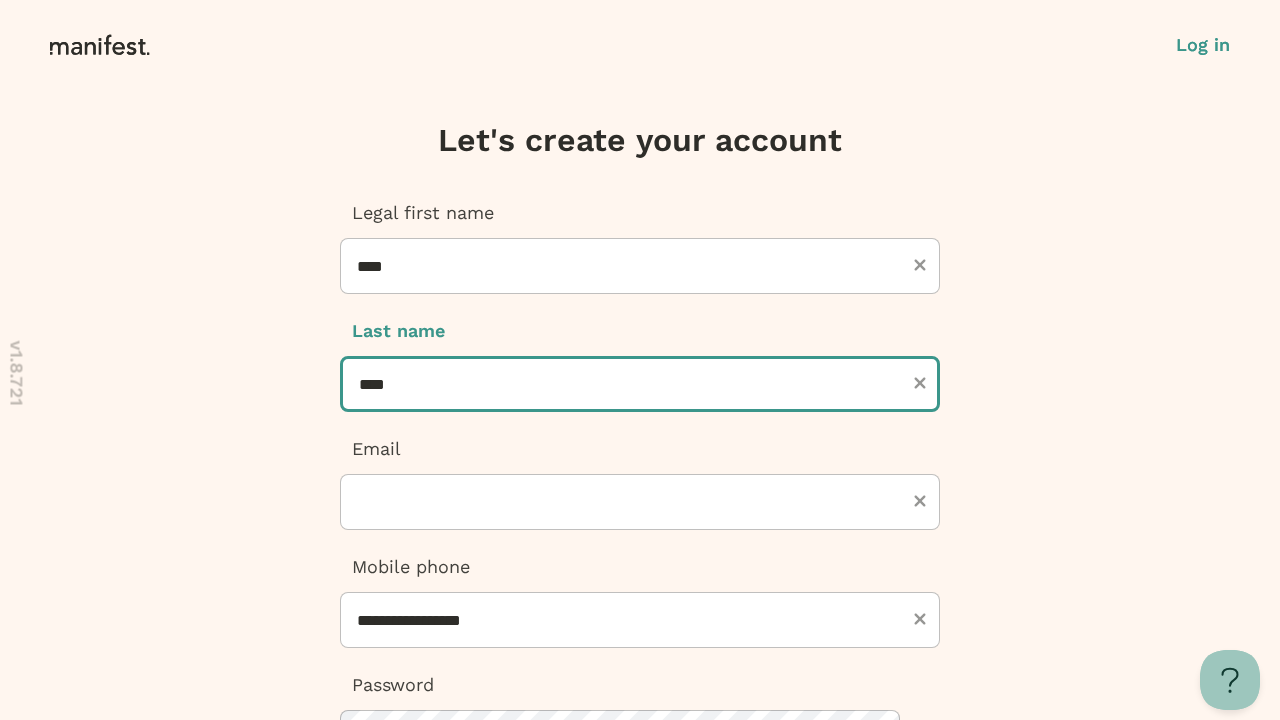 type on "****" 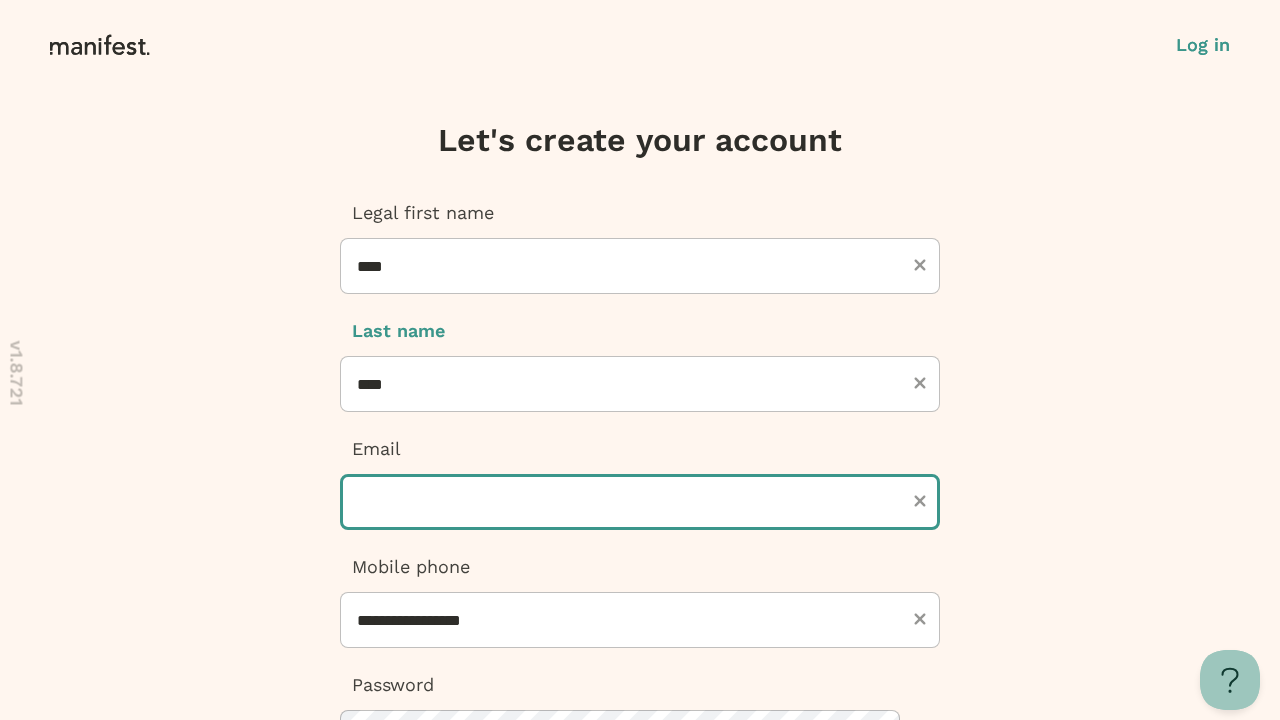 click at bounding box center (640, 502) 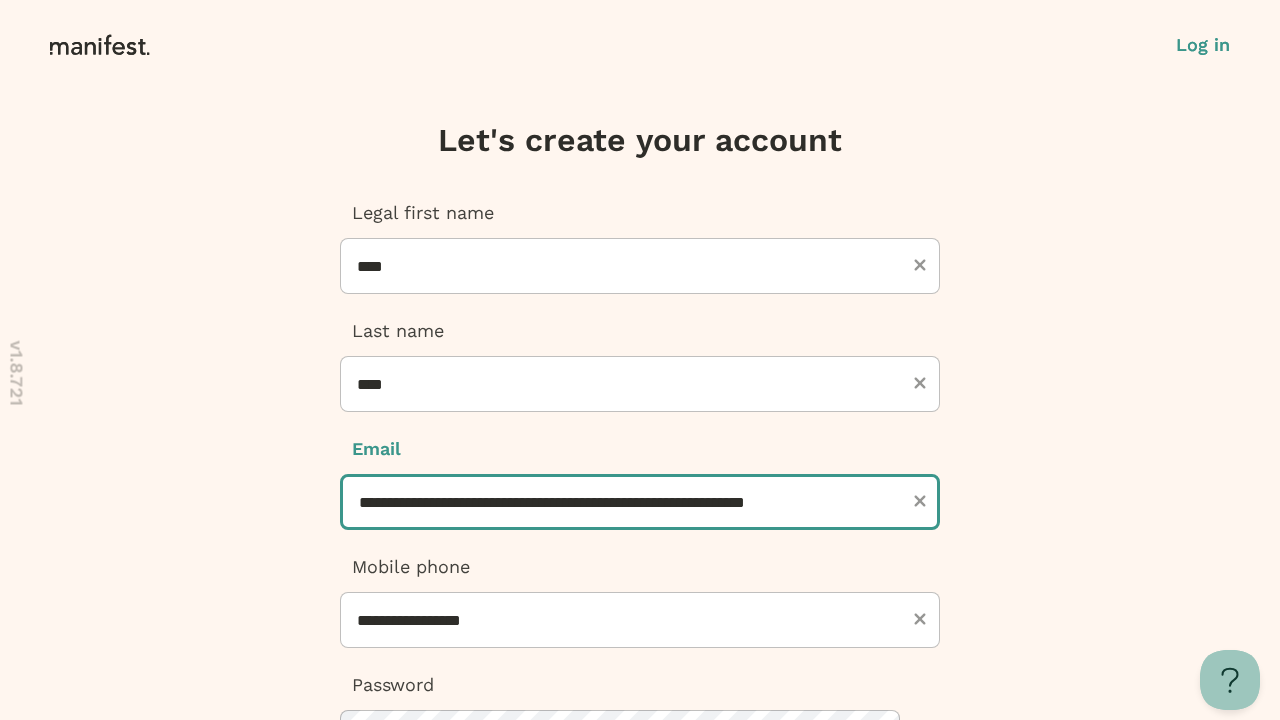 scroll, scrollTop: 0, scrollLeft: 21, axis: horizontal 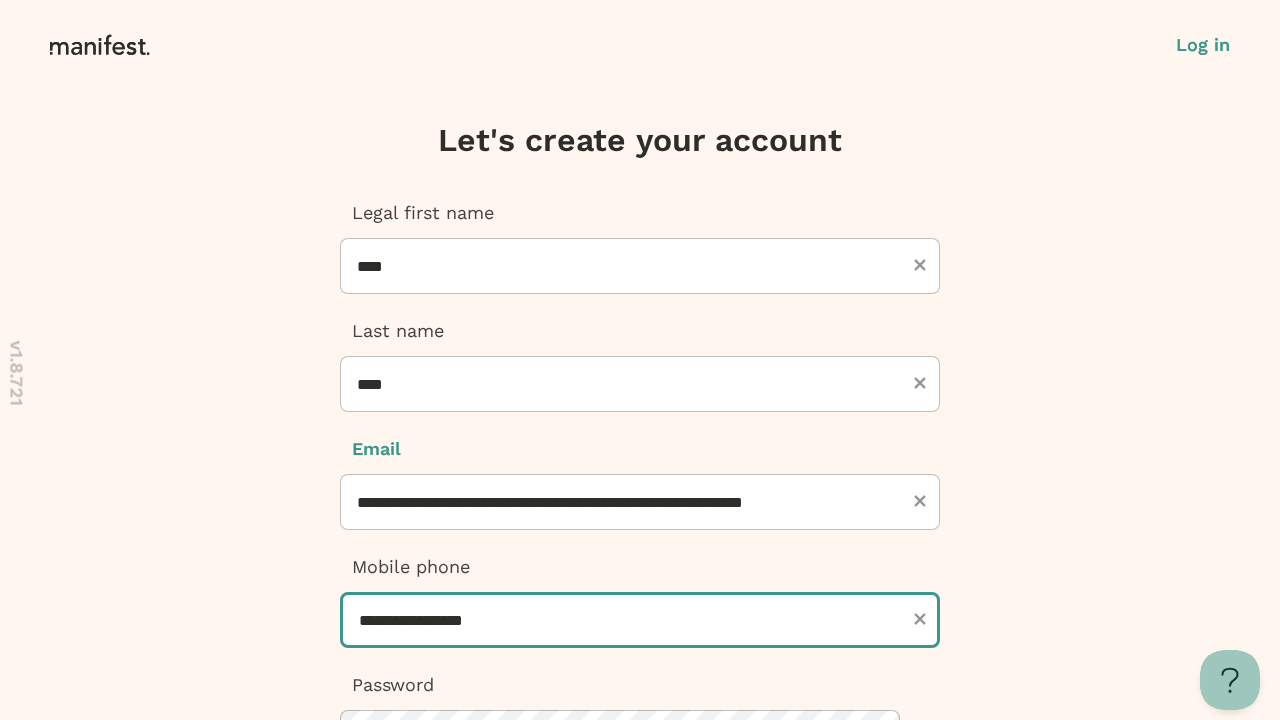 click on "**********" at bounding box center [640, 620] 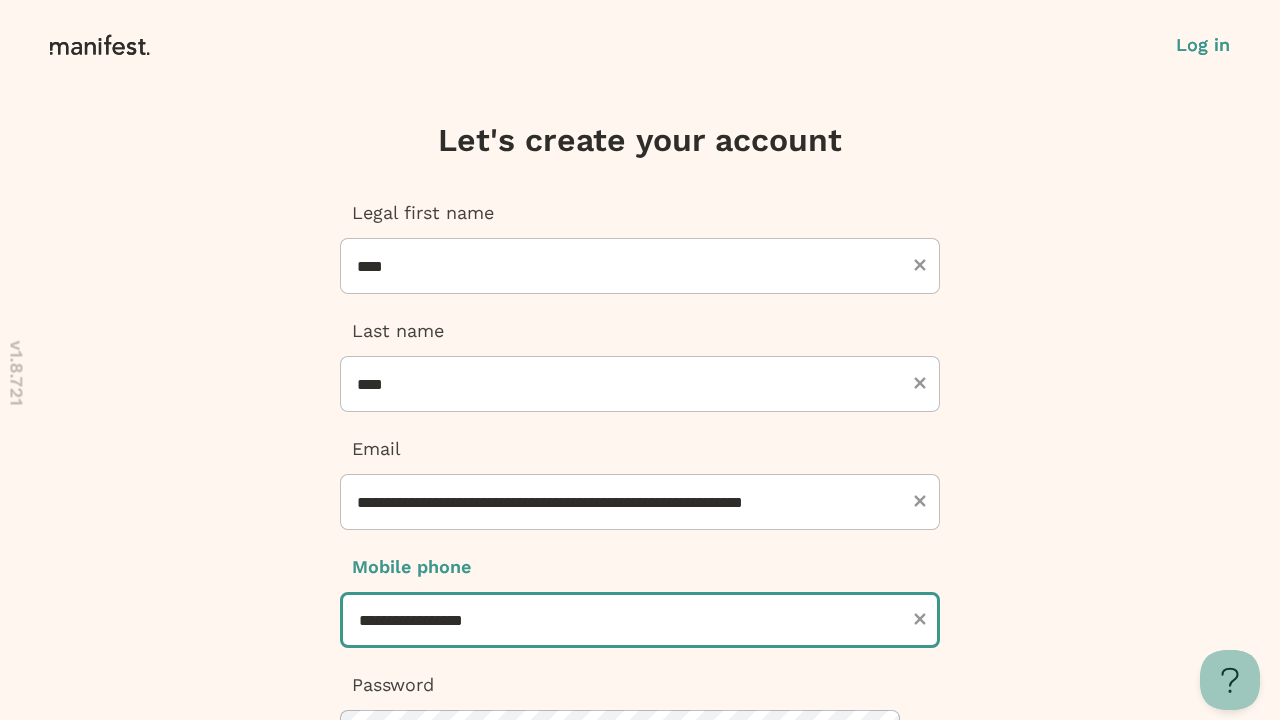 scroll, scrollTop: 0, scrollLeft: 0, axis: both 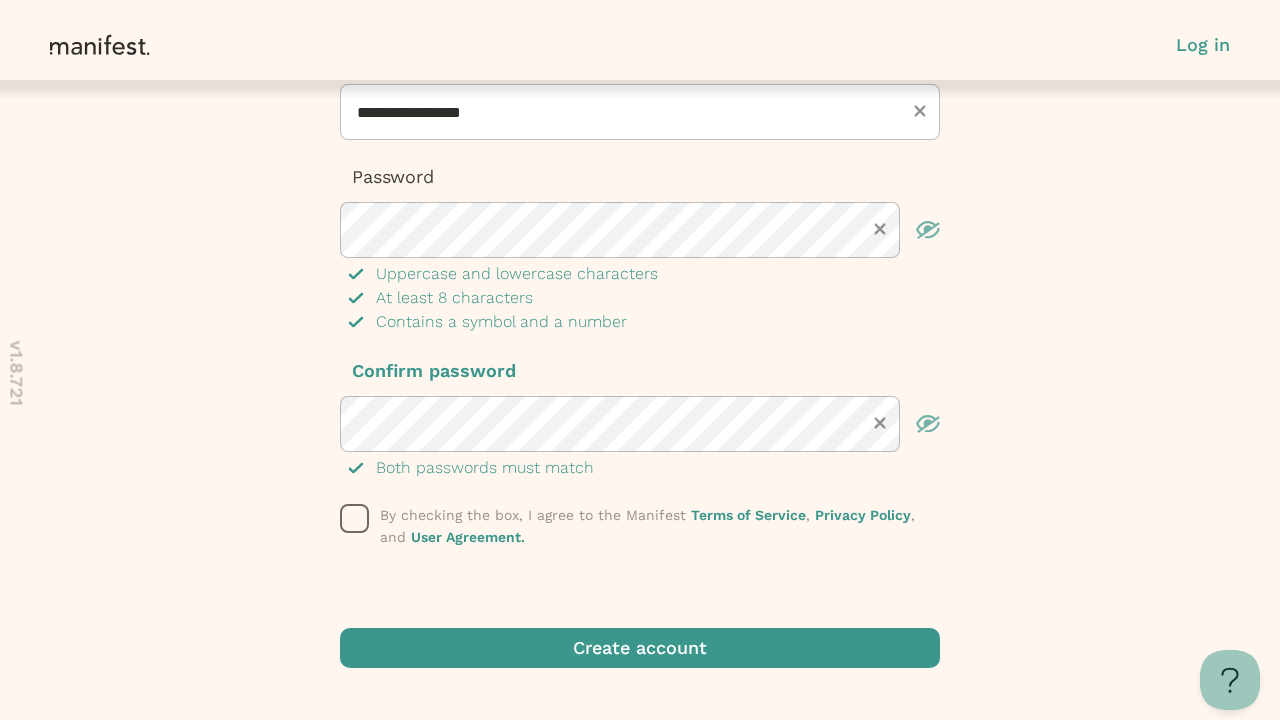 click 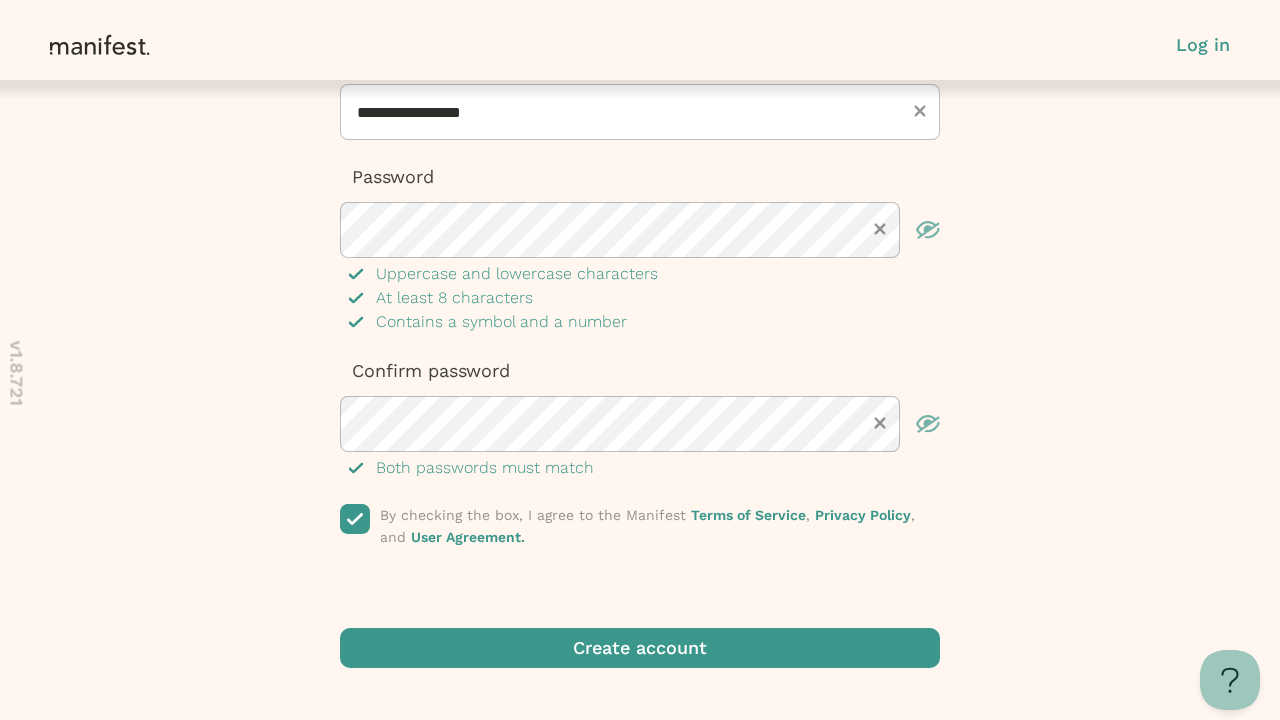 scroll, scrollTop: 0, scrollLeft: 0, axis: both 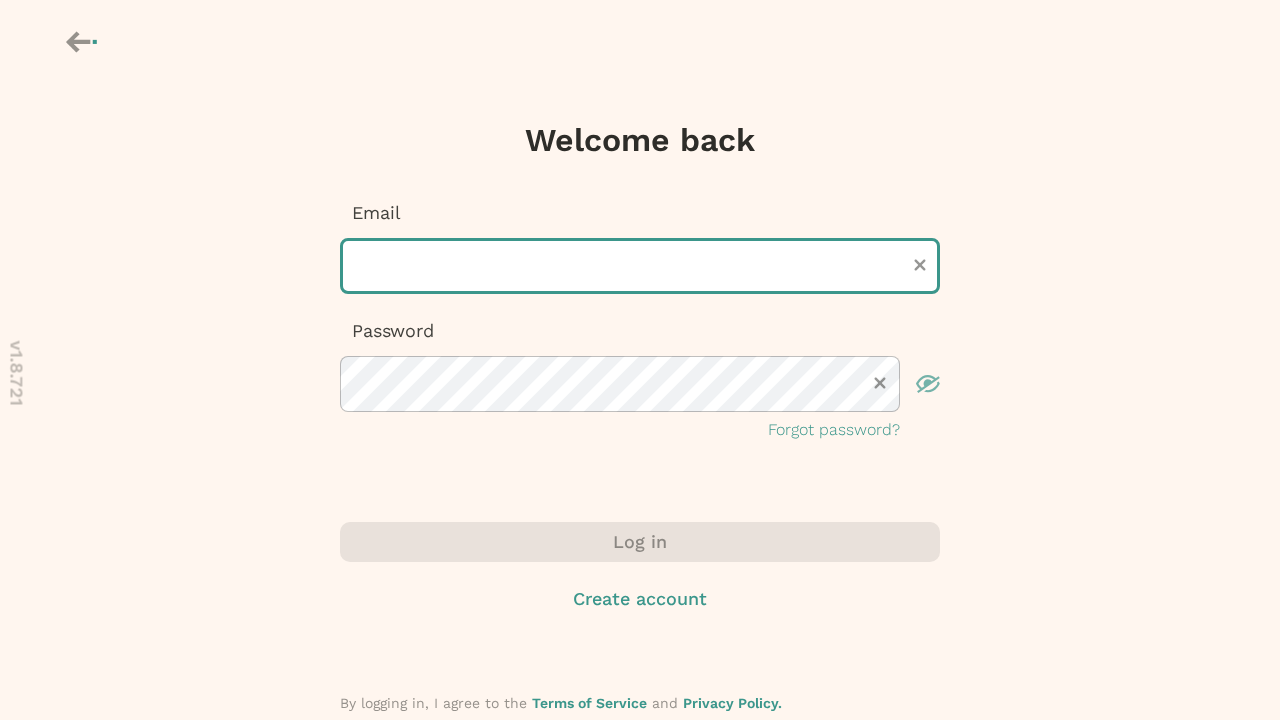 click at bounding box center (640, 266) 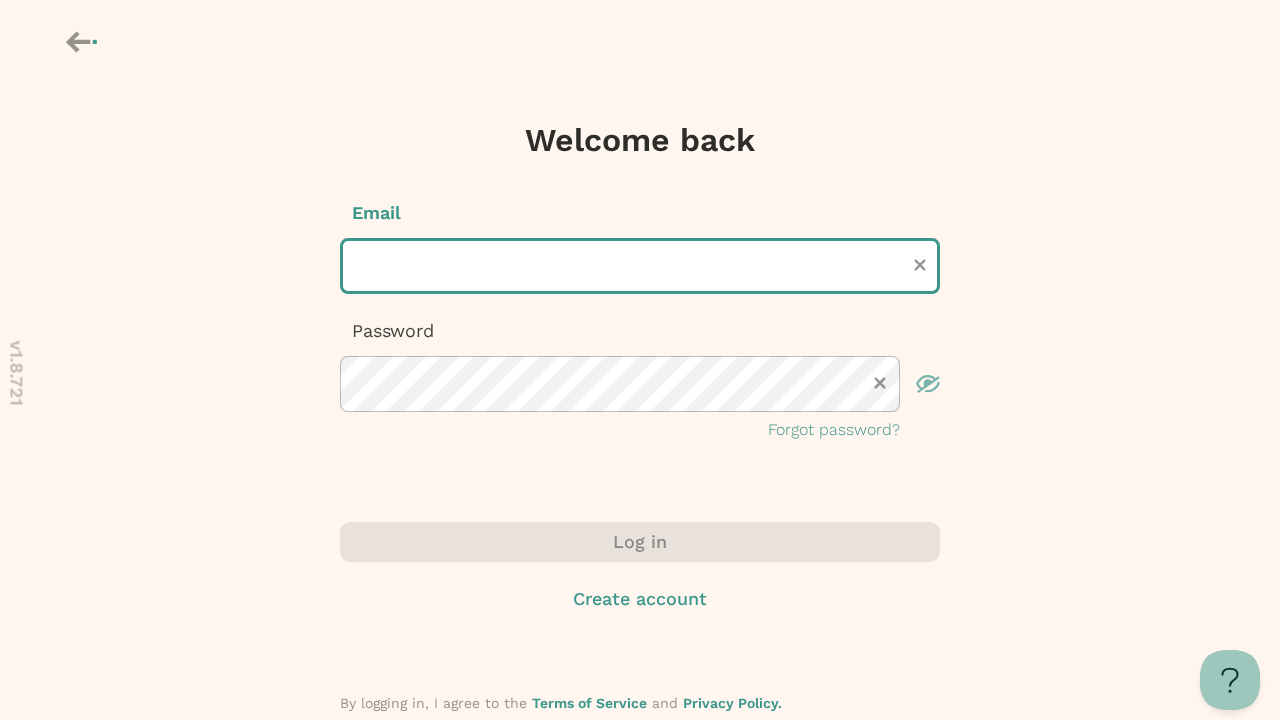 scroll, scrollTop: 0, scrollLeft: 0, axis: both 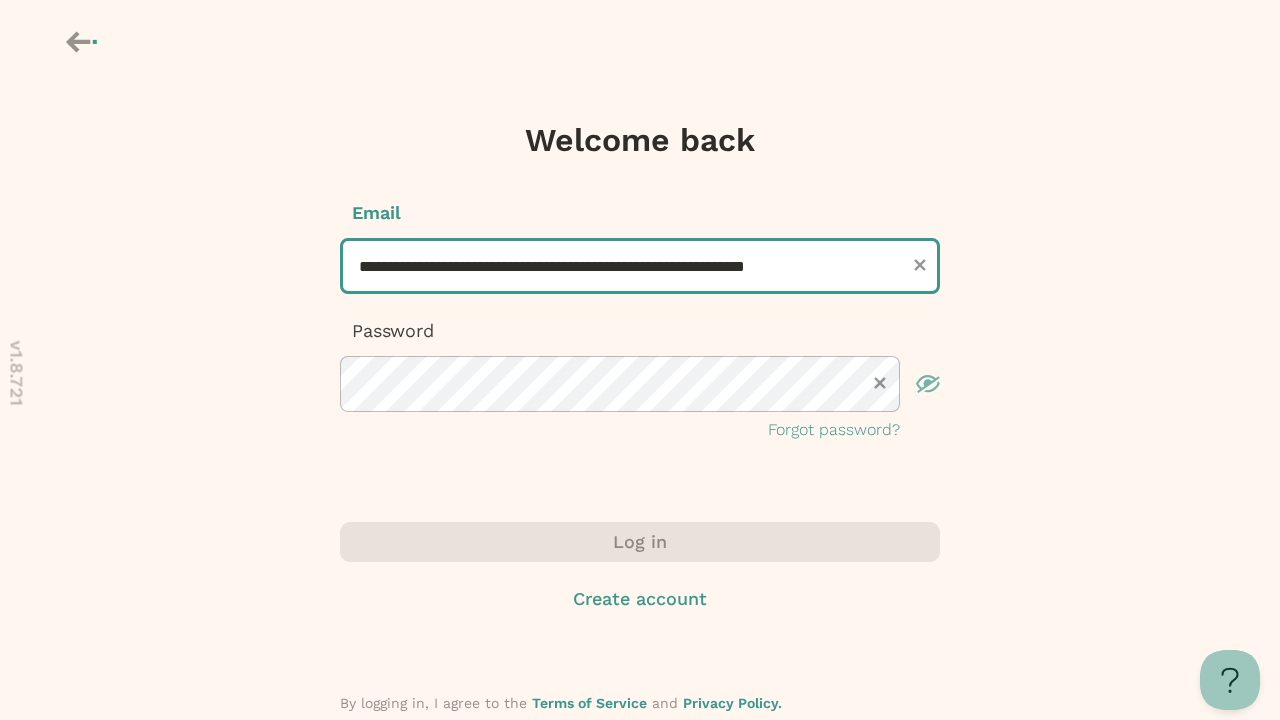 type on "**********" 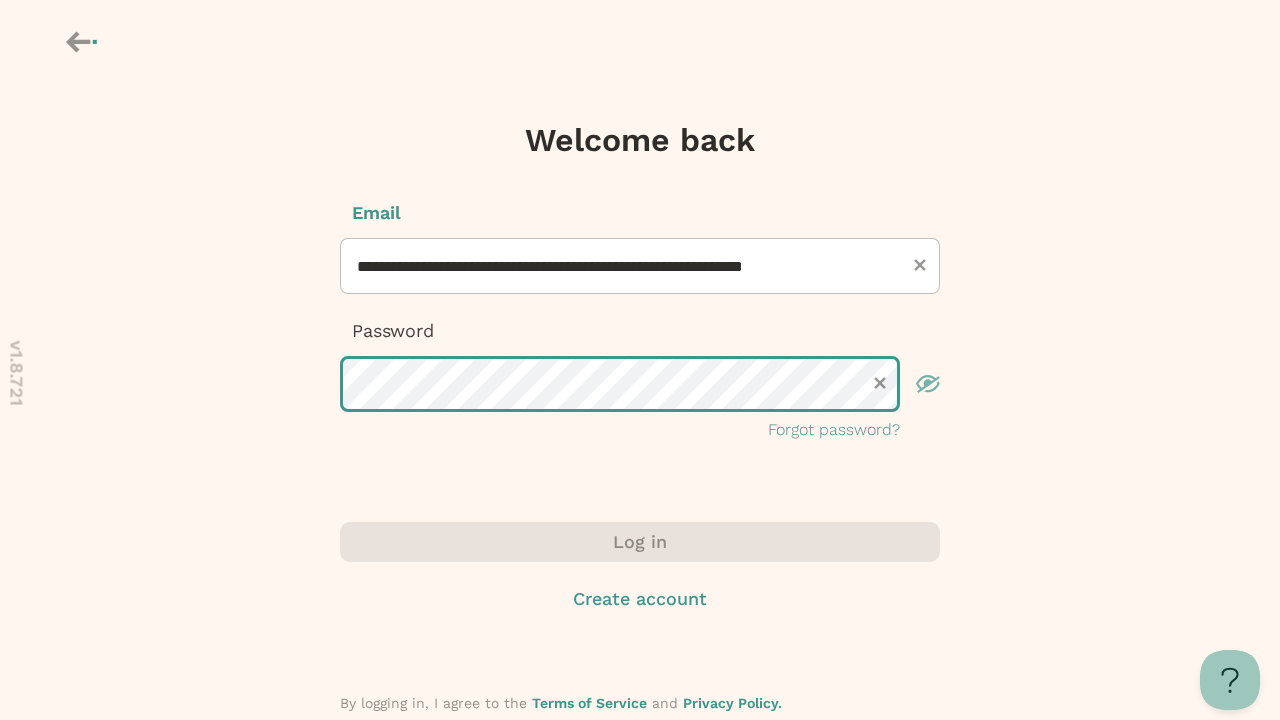 scroll, scrollTop: 0, scrollLeft: 0, axis: both 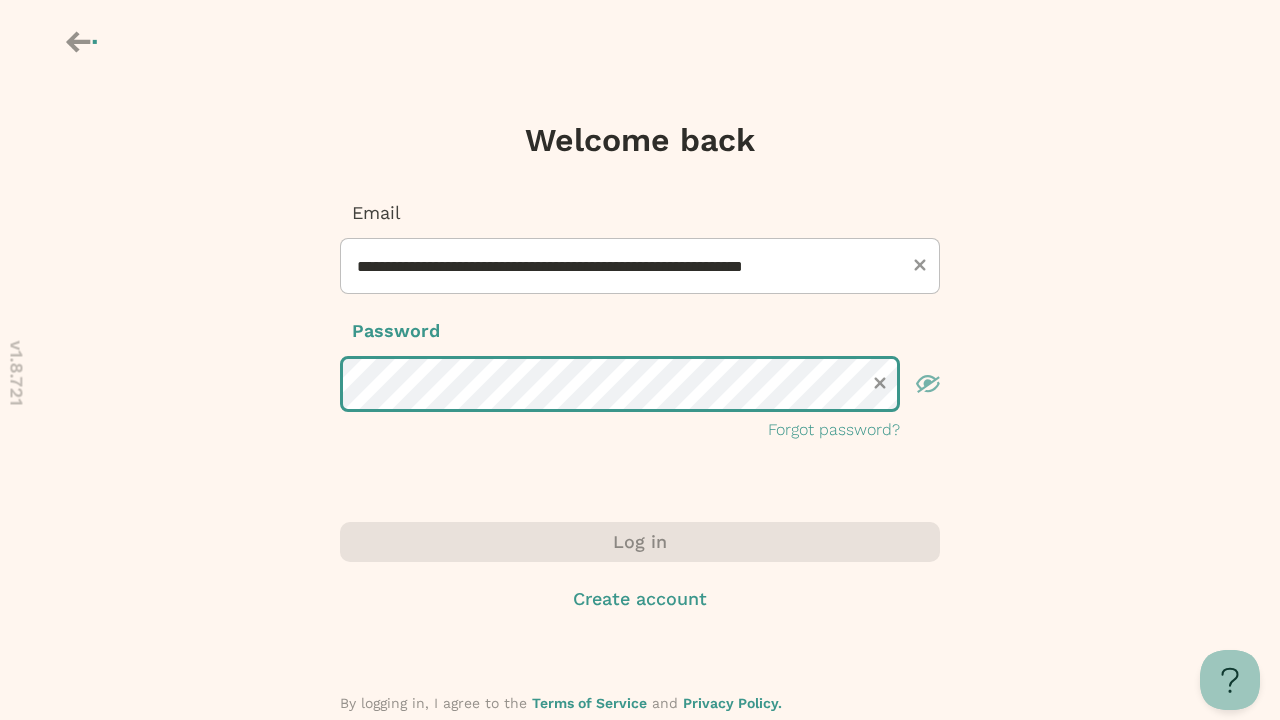 click on "Log in" at bounding box center (640, 542) 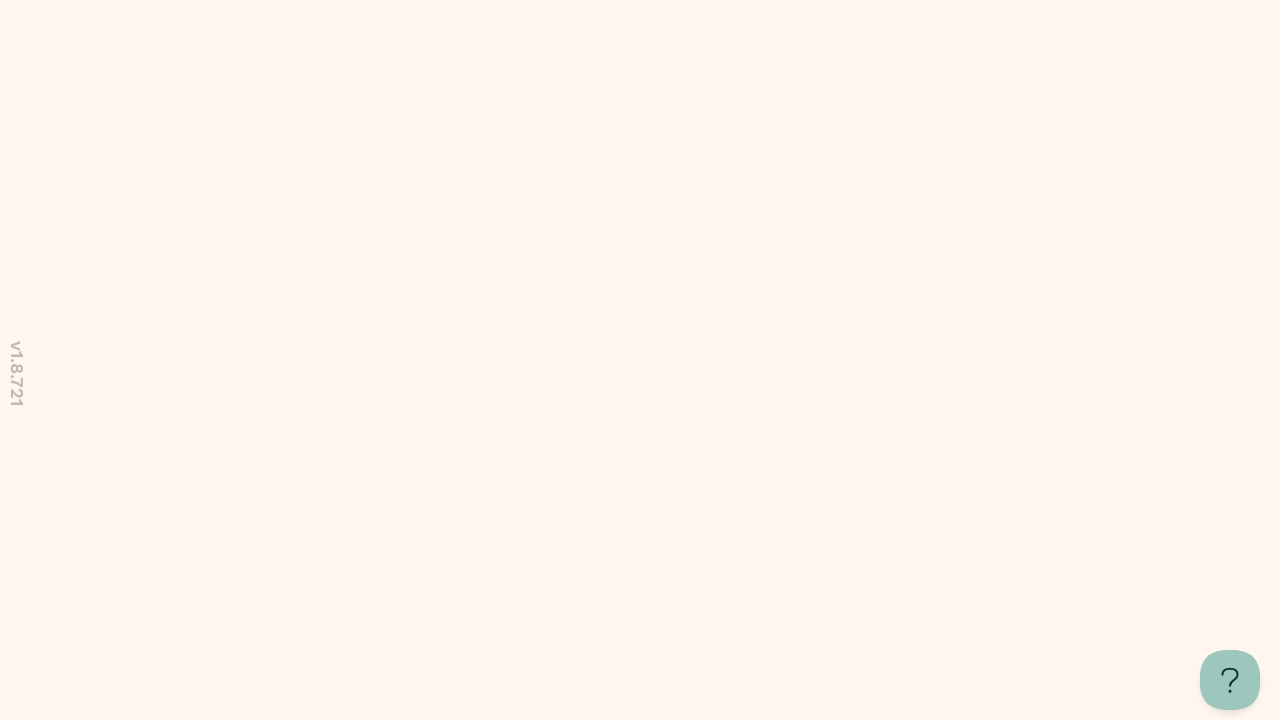 scroll, scrollTop: 0, scrollLeft: 0, axis: both 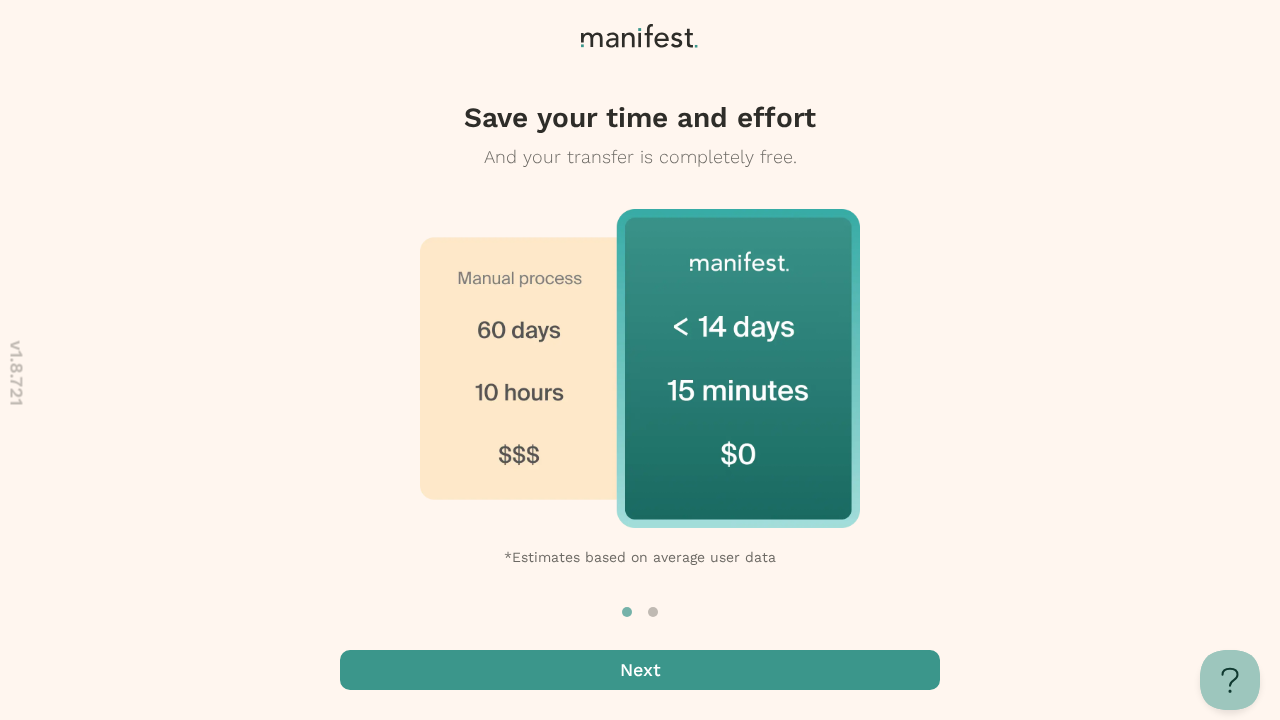 click at bounding box center (640, 670) 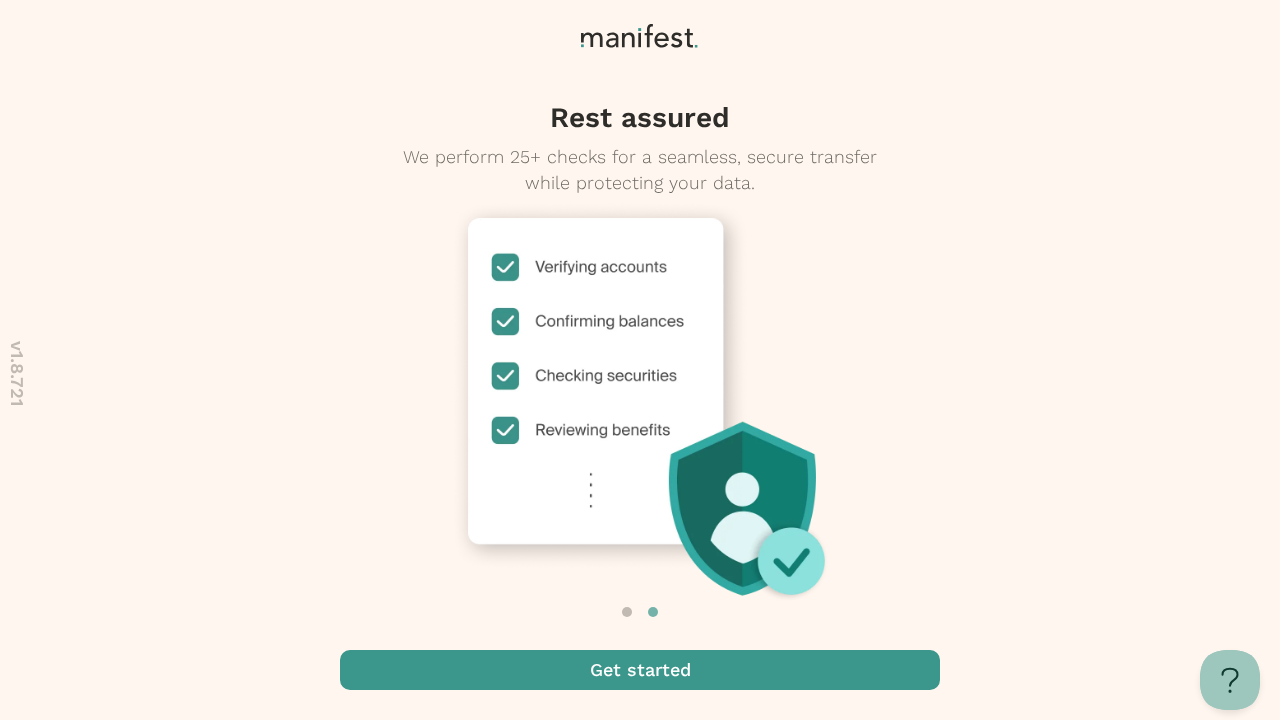 click at bounding box center [640, 670] 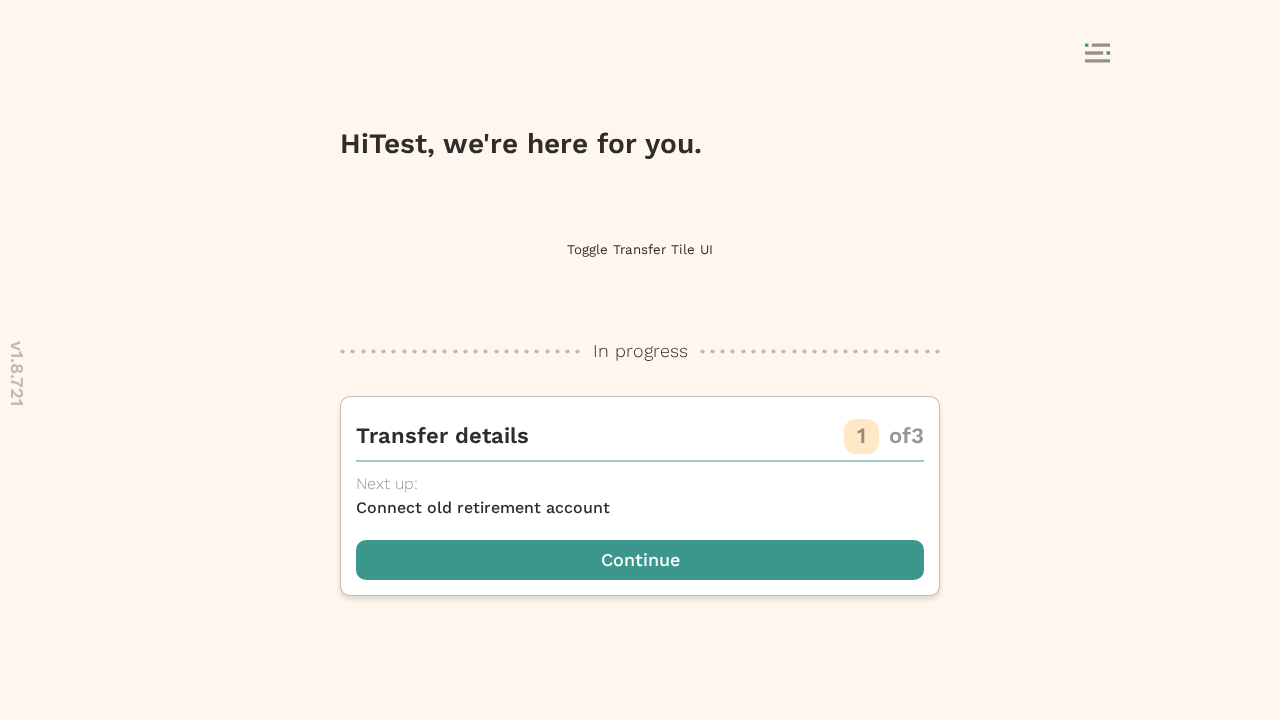 scroll, scrollTop: 0, scrollLeft: 0, axis: both 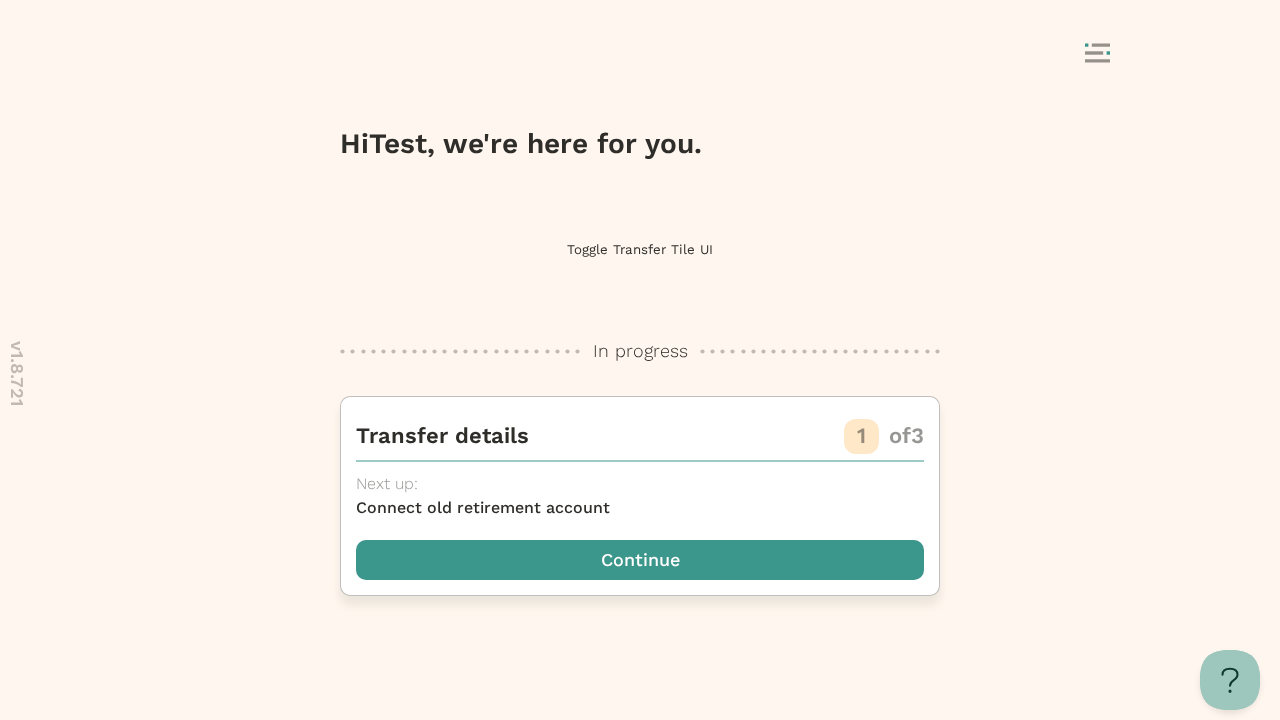 click at bounding box center (640, 560) 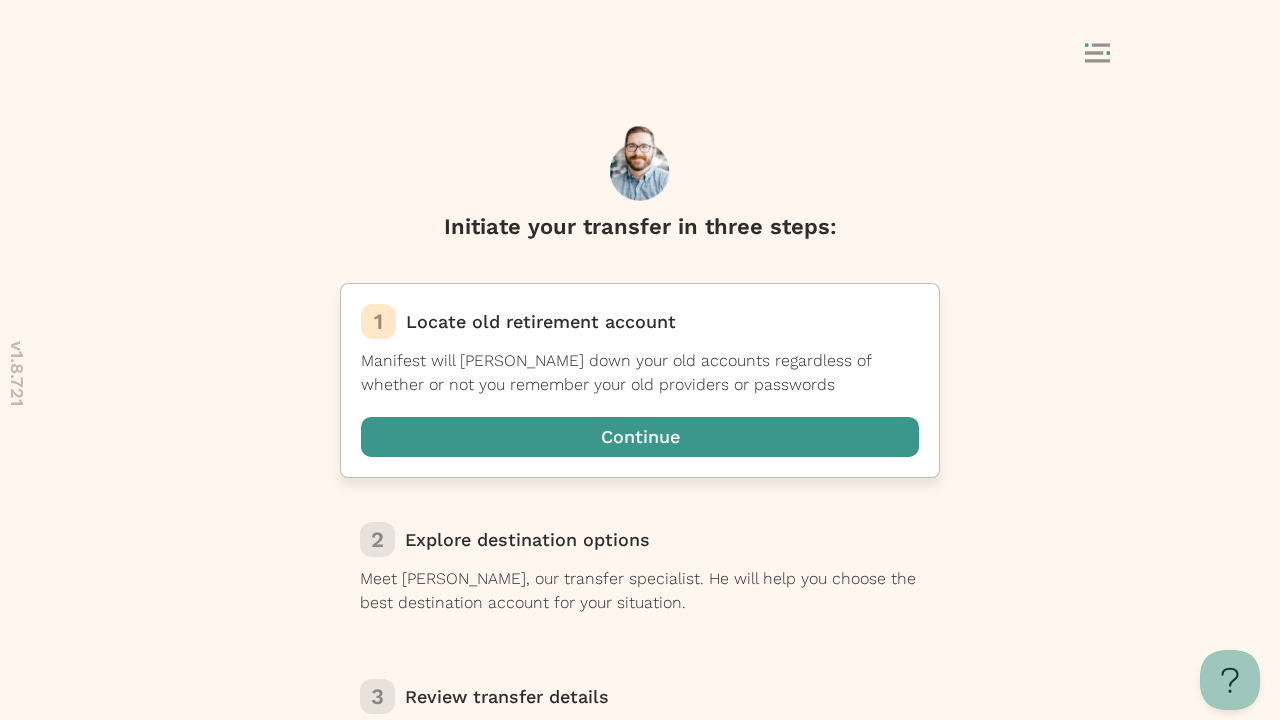 click at bounding box center (640, 437) 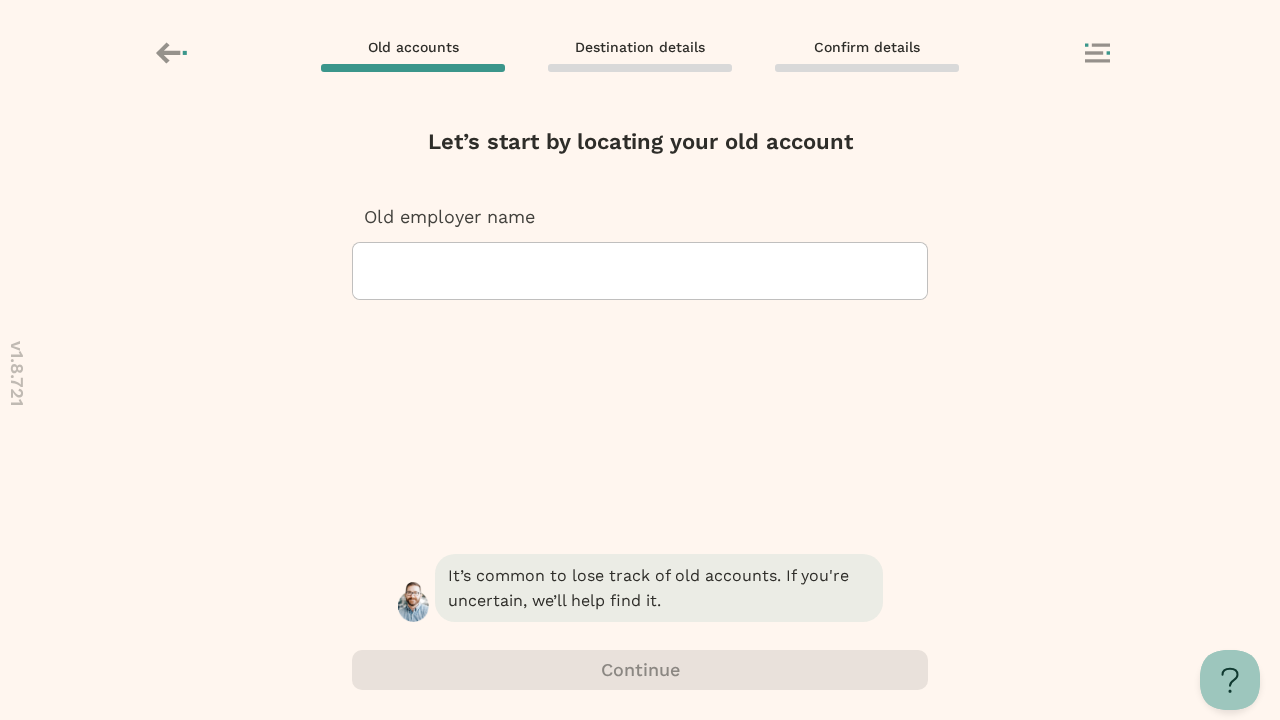 scroll, scrollTop: 0, scrollLeft: 0, axis: both 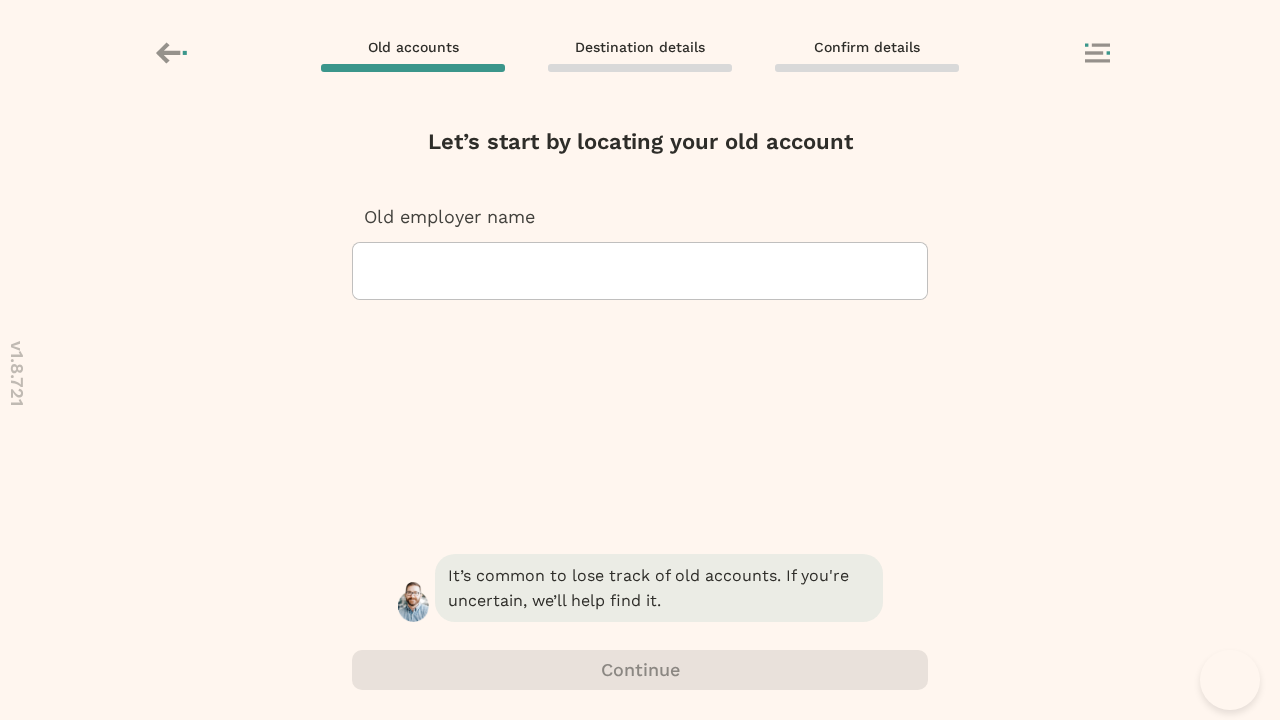 click at bounding box center (371, 271) 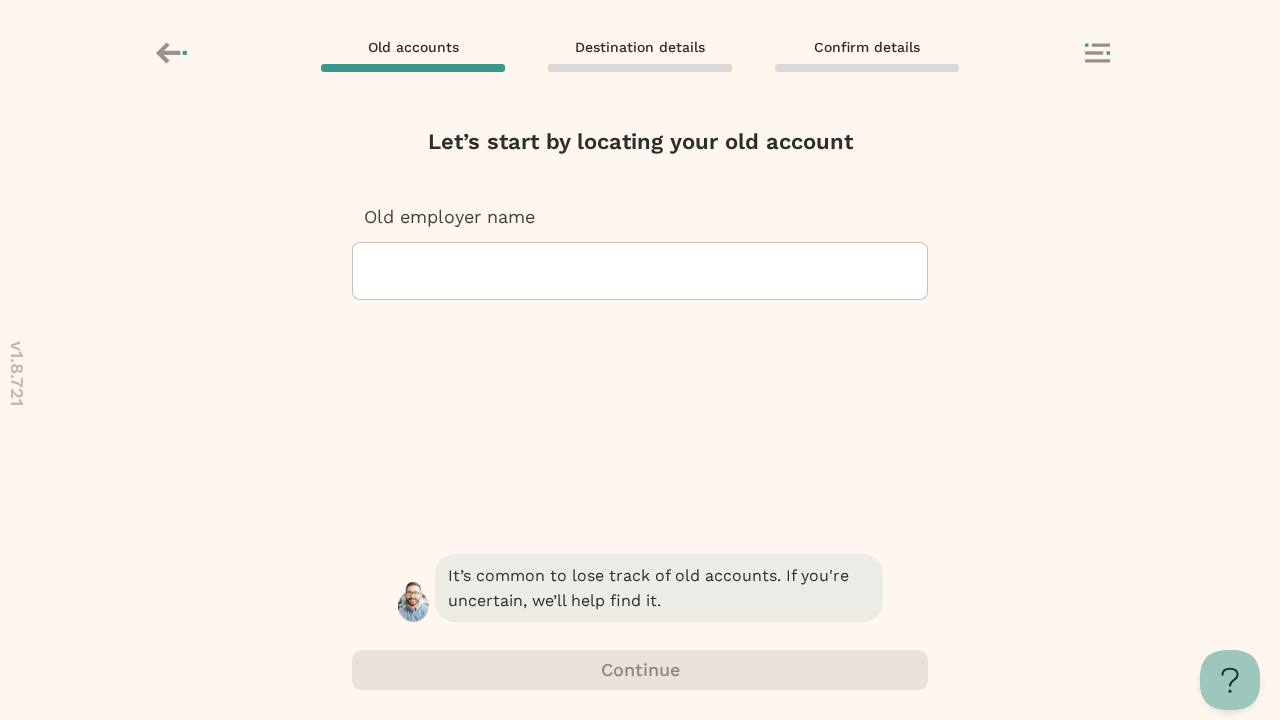 click at bounding box center (371, 271) 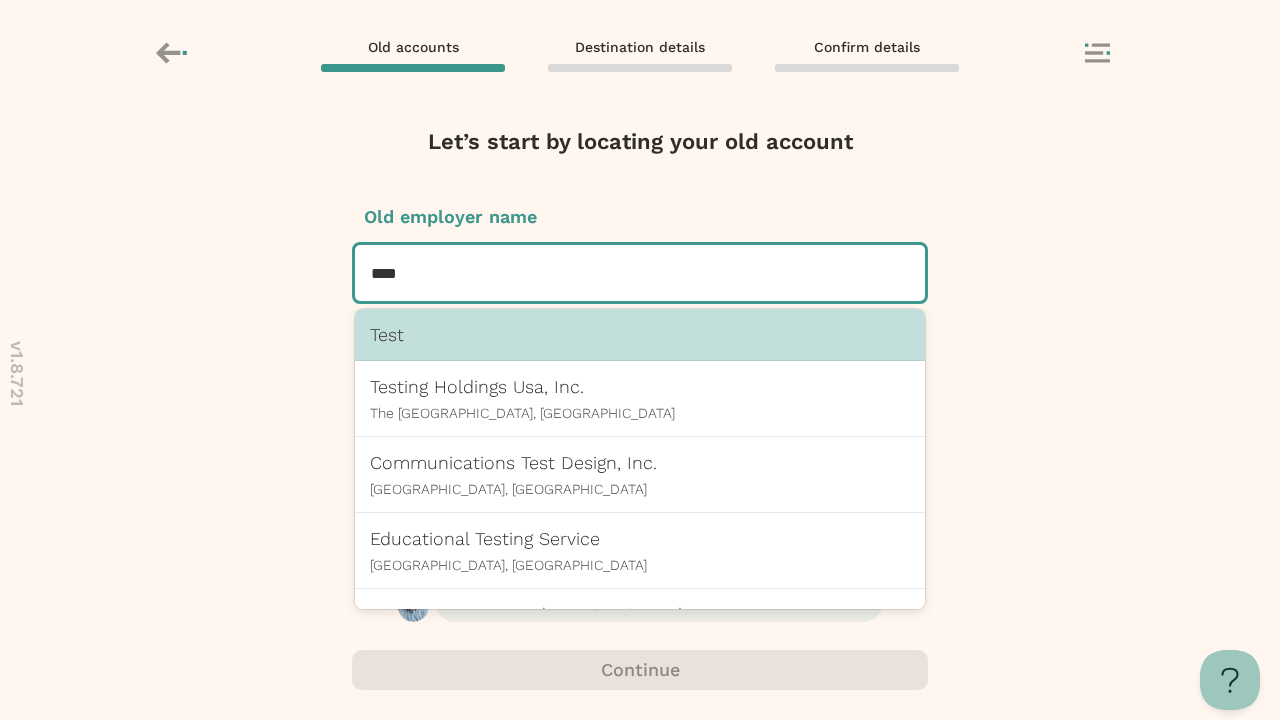 click on "Test" at bounding box center (640, 334) 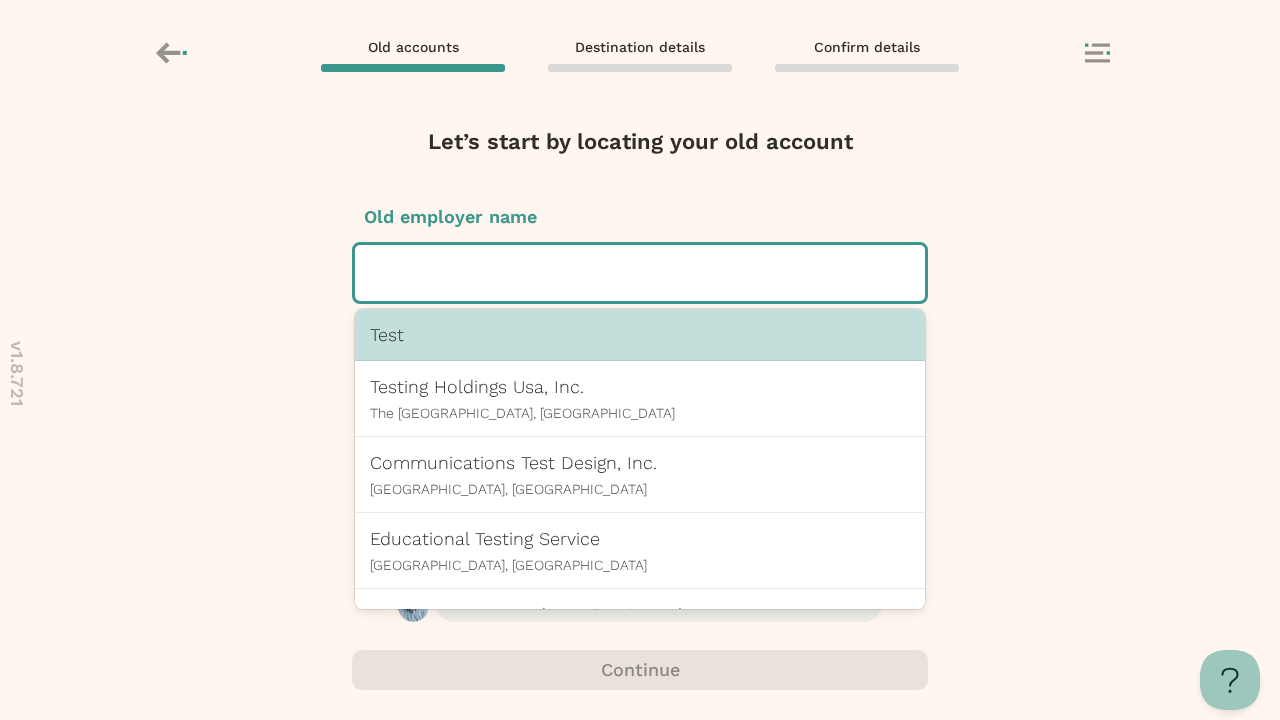 click at bounding box center [640, 670] 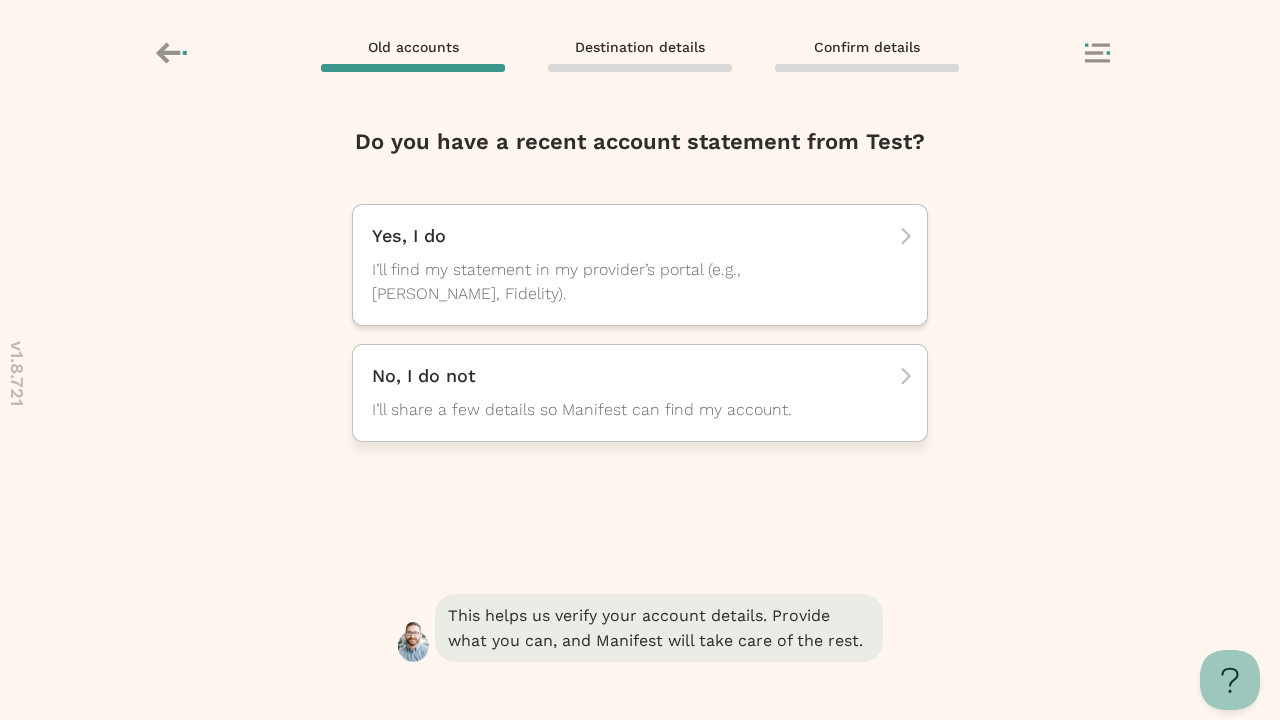 click on "No, I do not I’ll share a few details so Manifest can find my account." at bounding box center (633, 393) 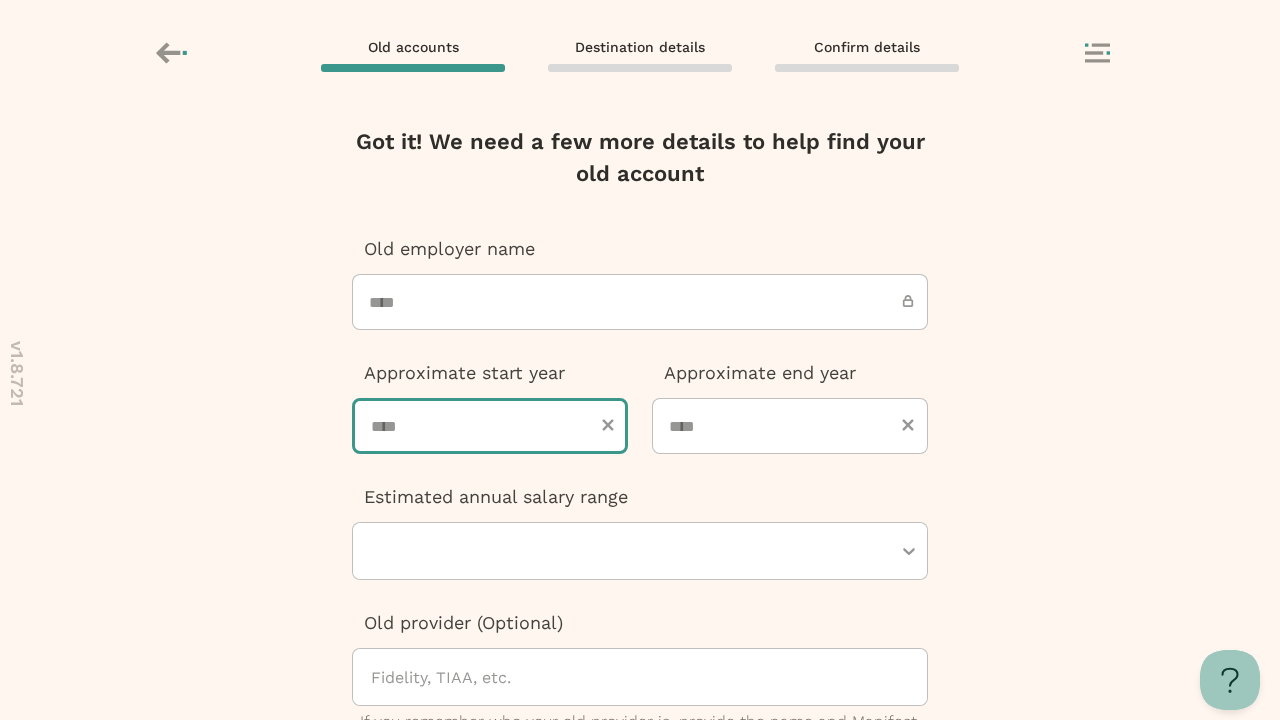click at bounding box center [490, 426] 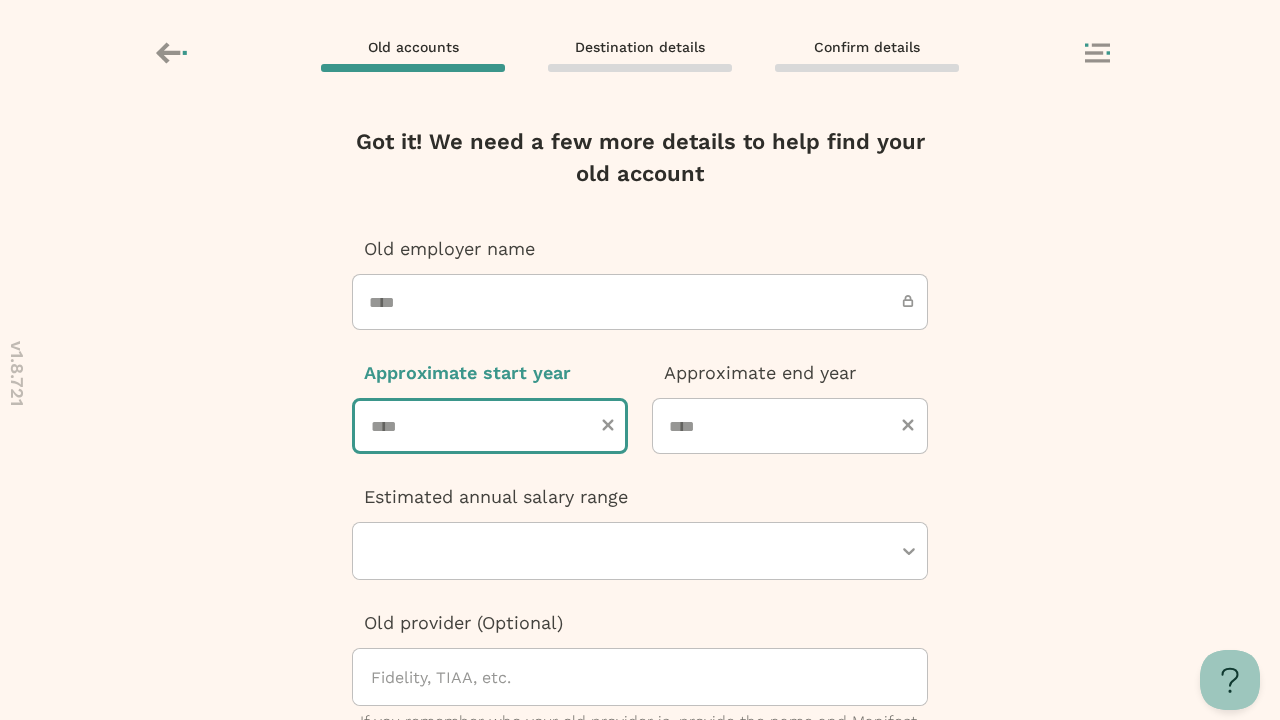 type on "****" 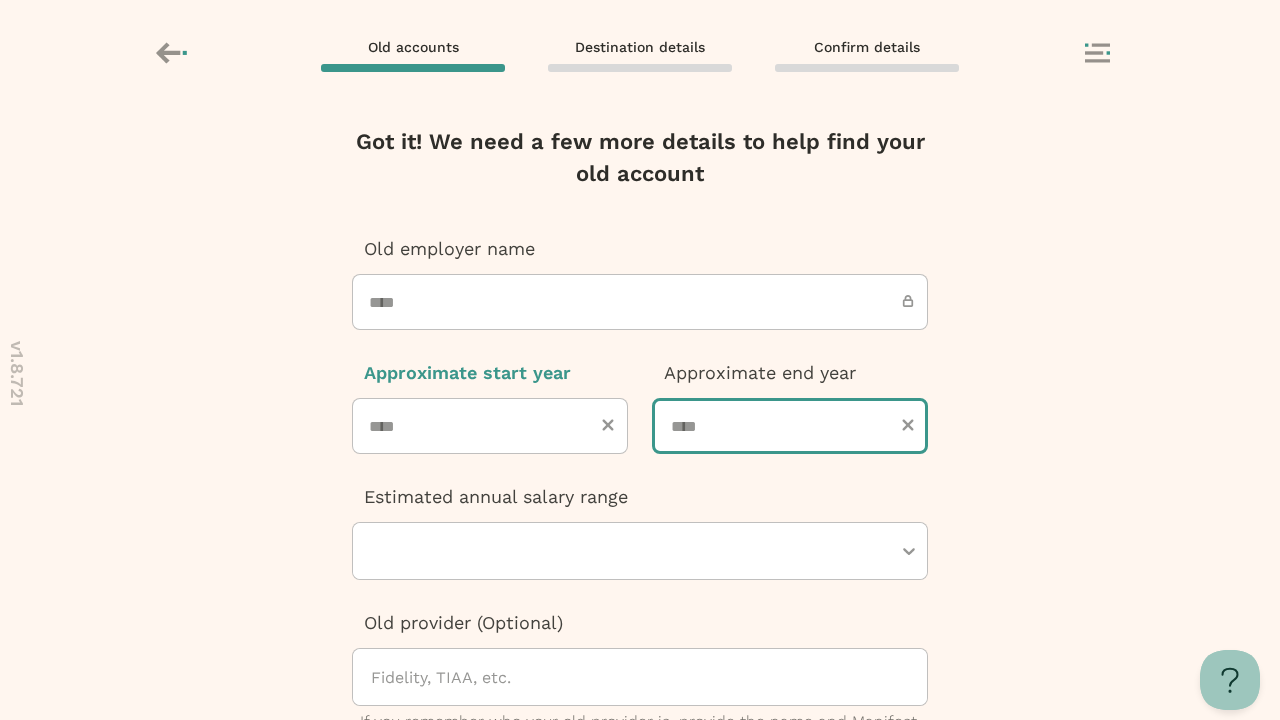 click at bounding box center (790, 426) 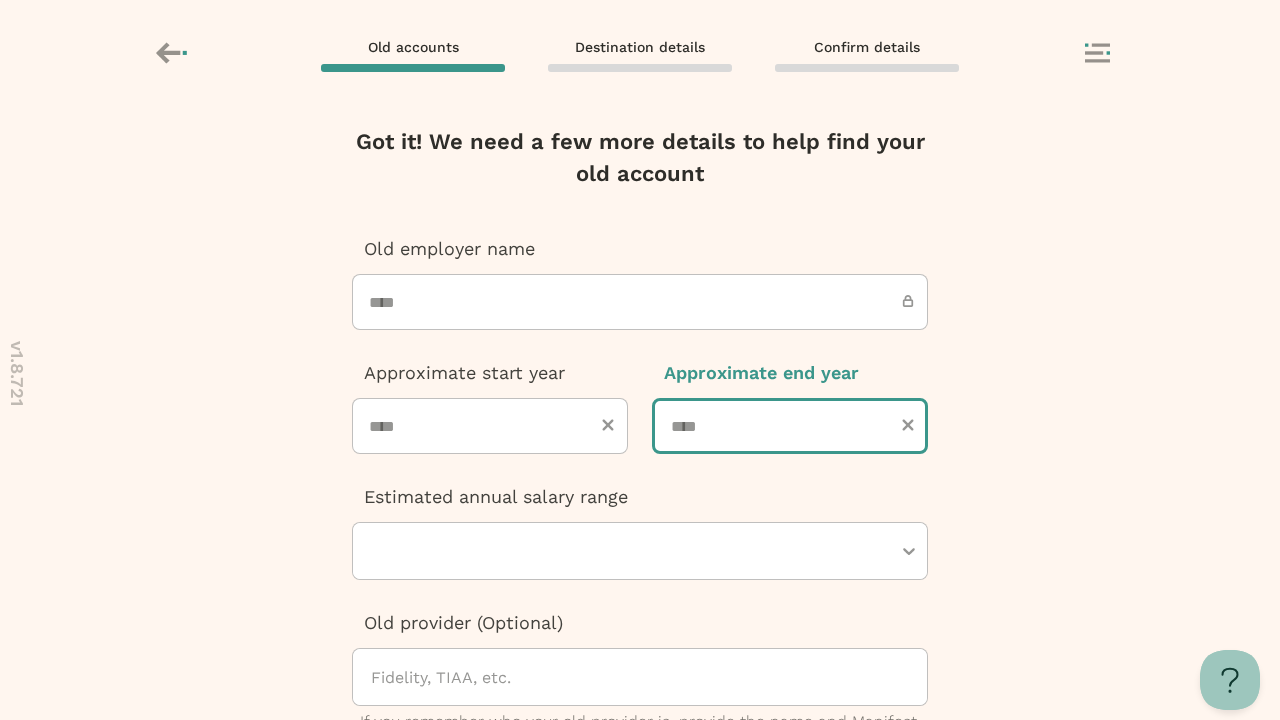 type on "****" 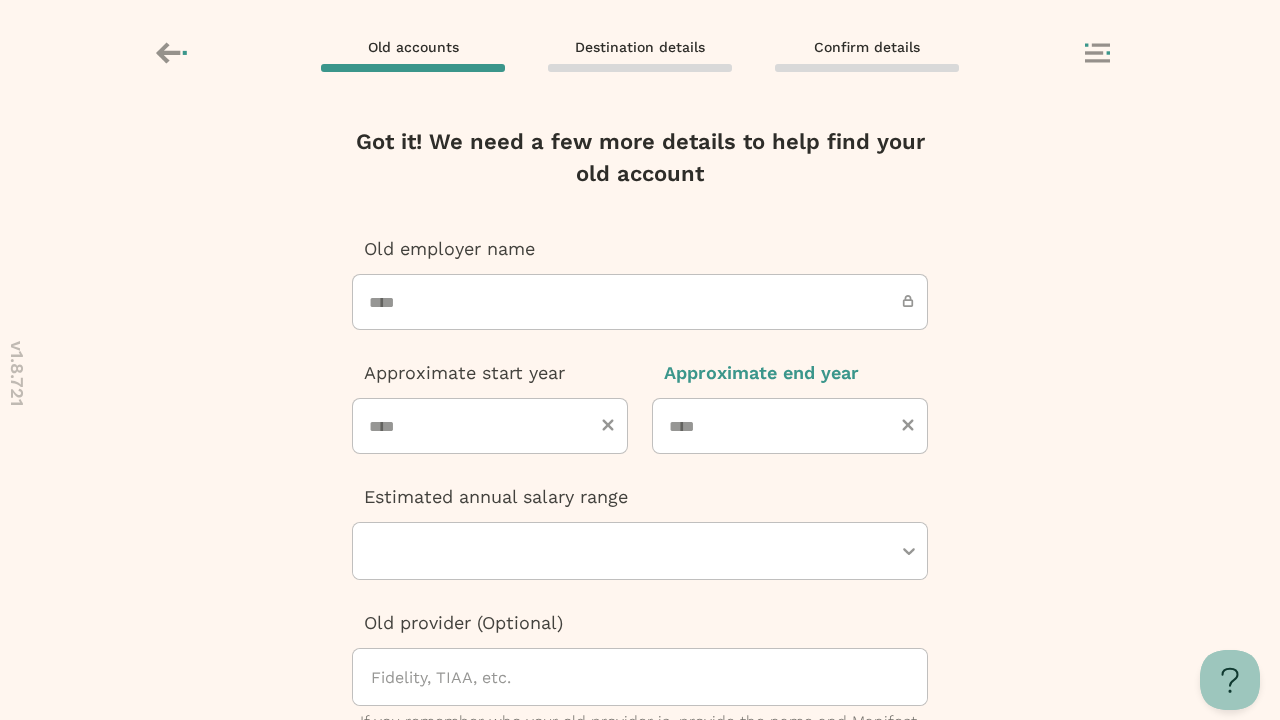 click at bounding box center [630, 551] 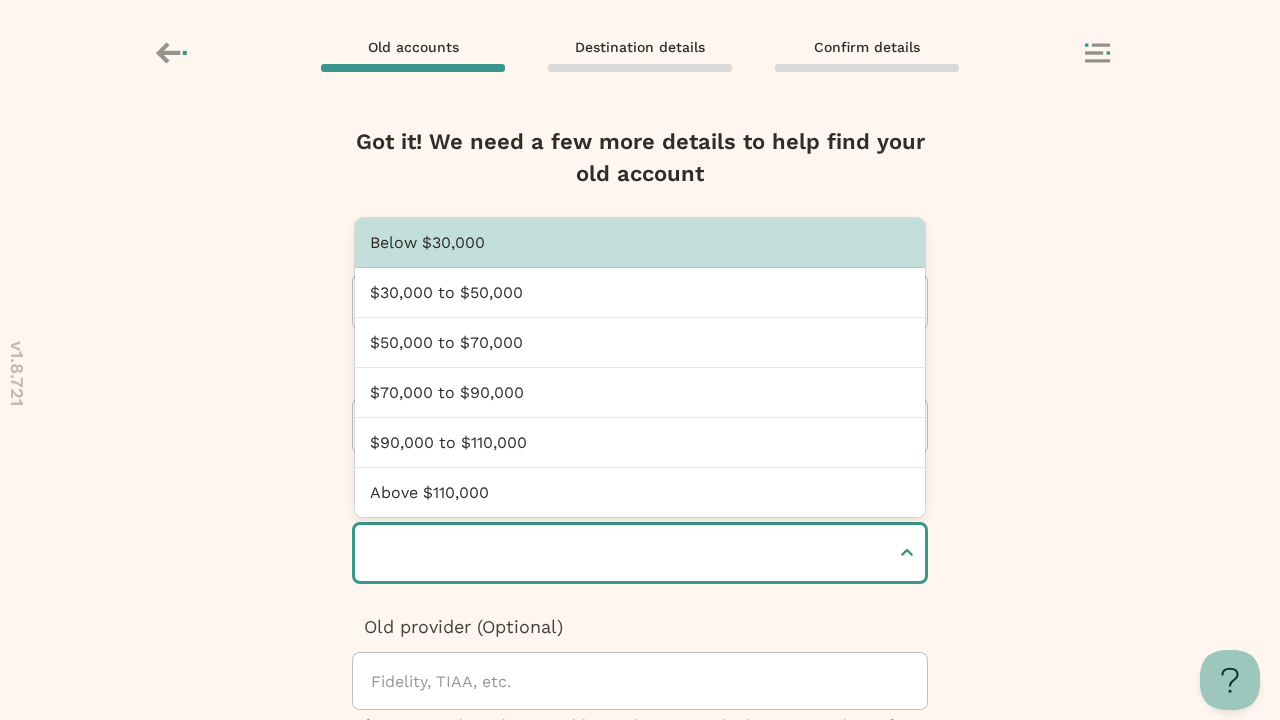 click at bounding box center (373, 553) 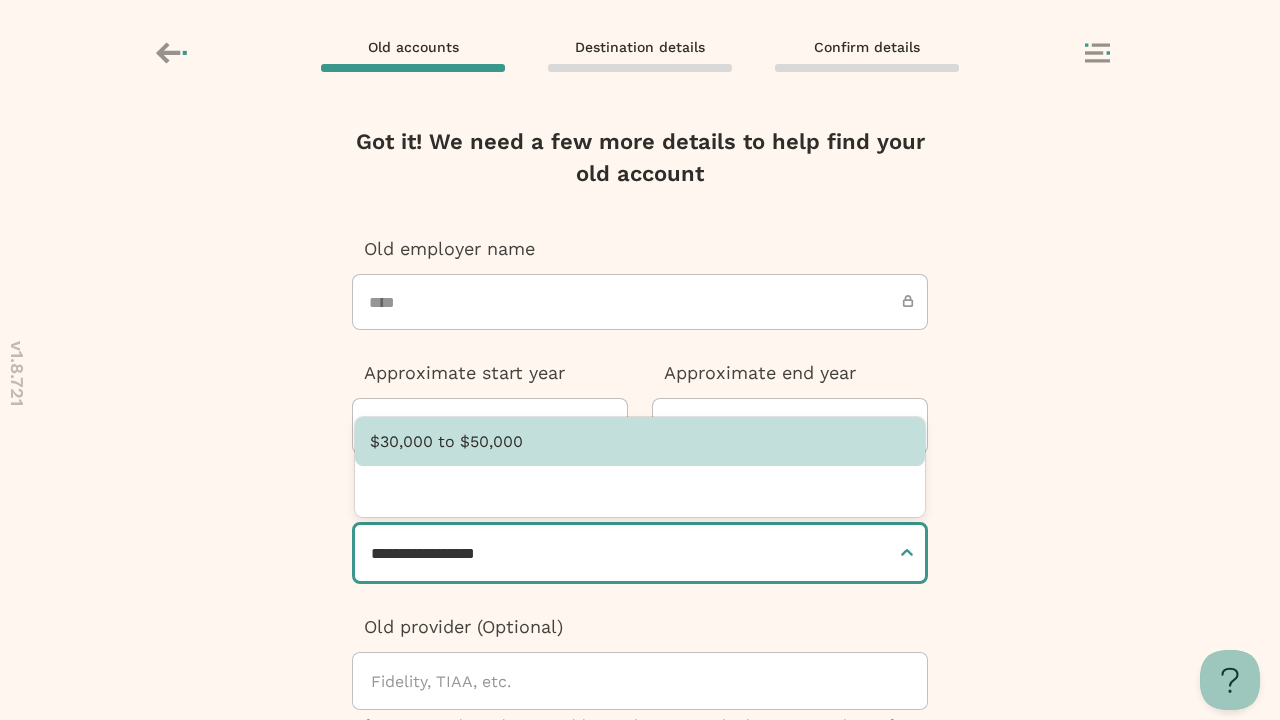 type on "**********" 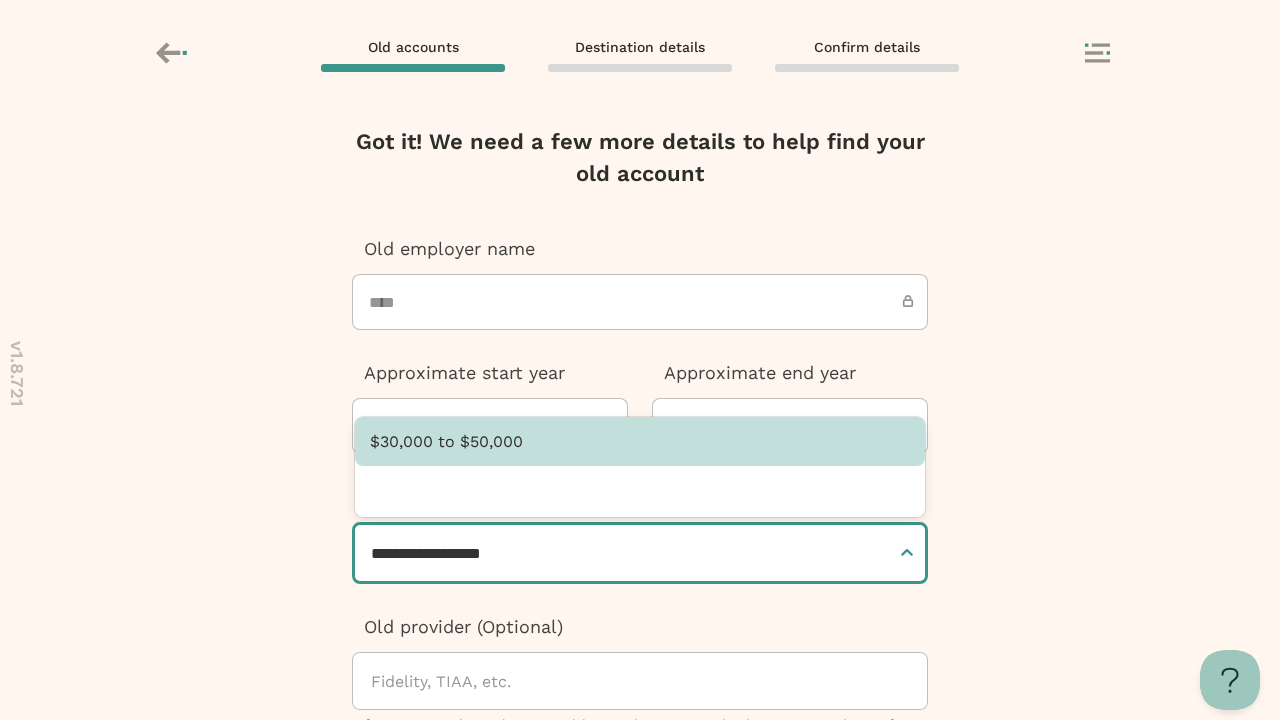 type 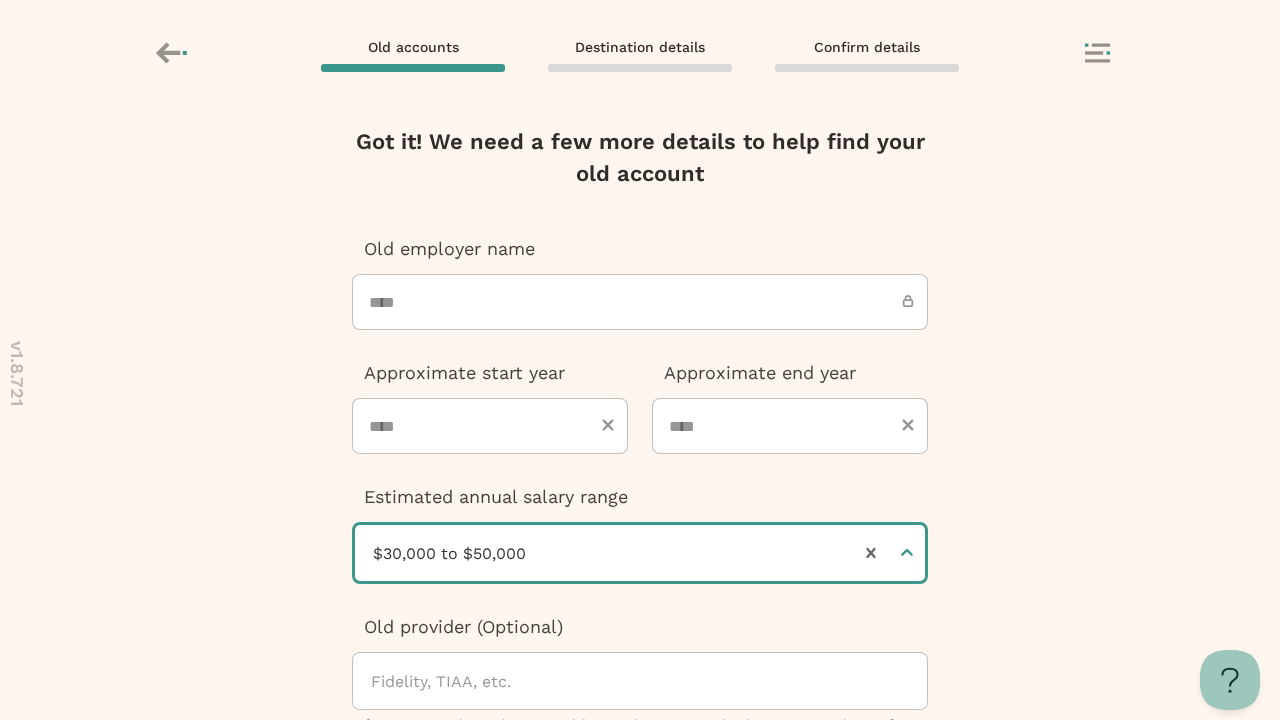 click at bounding box center [640, 990] 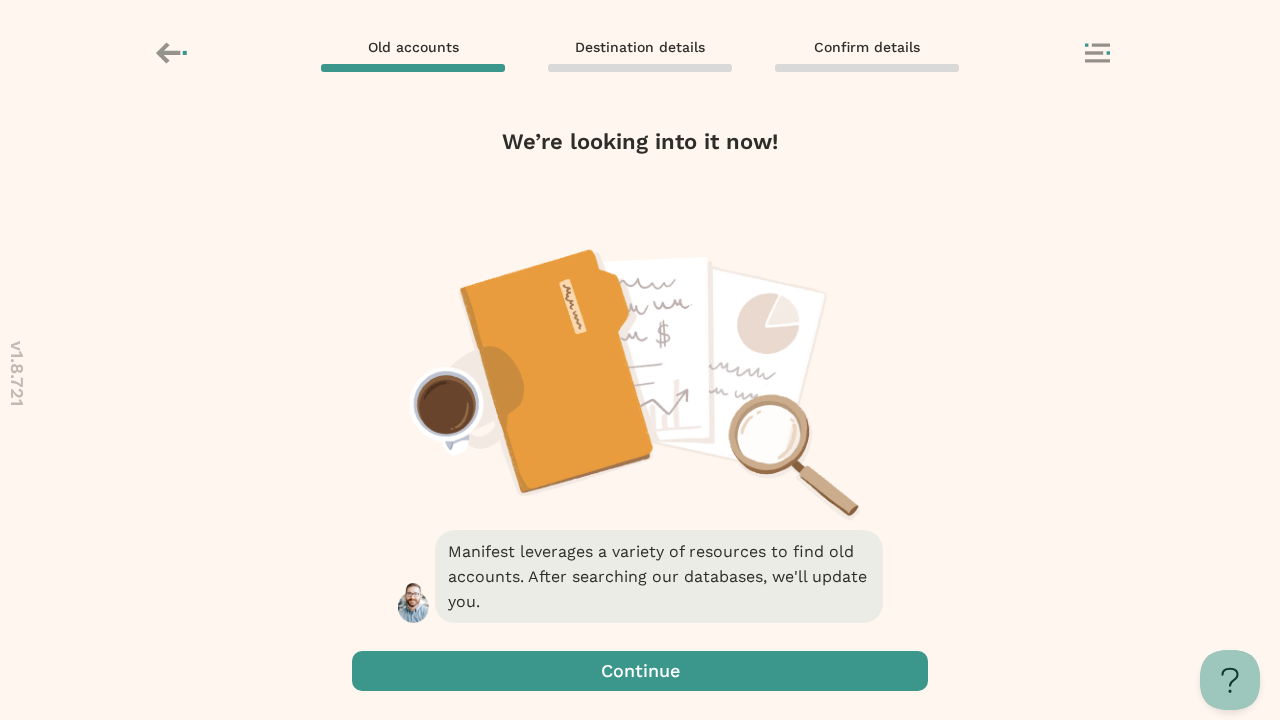 click at bounding box center [640, 671] 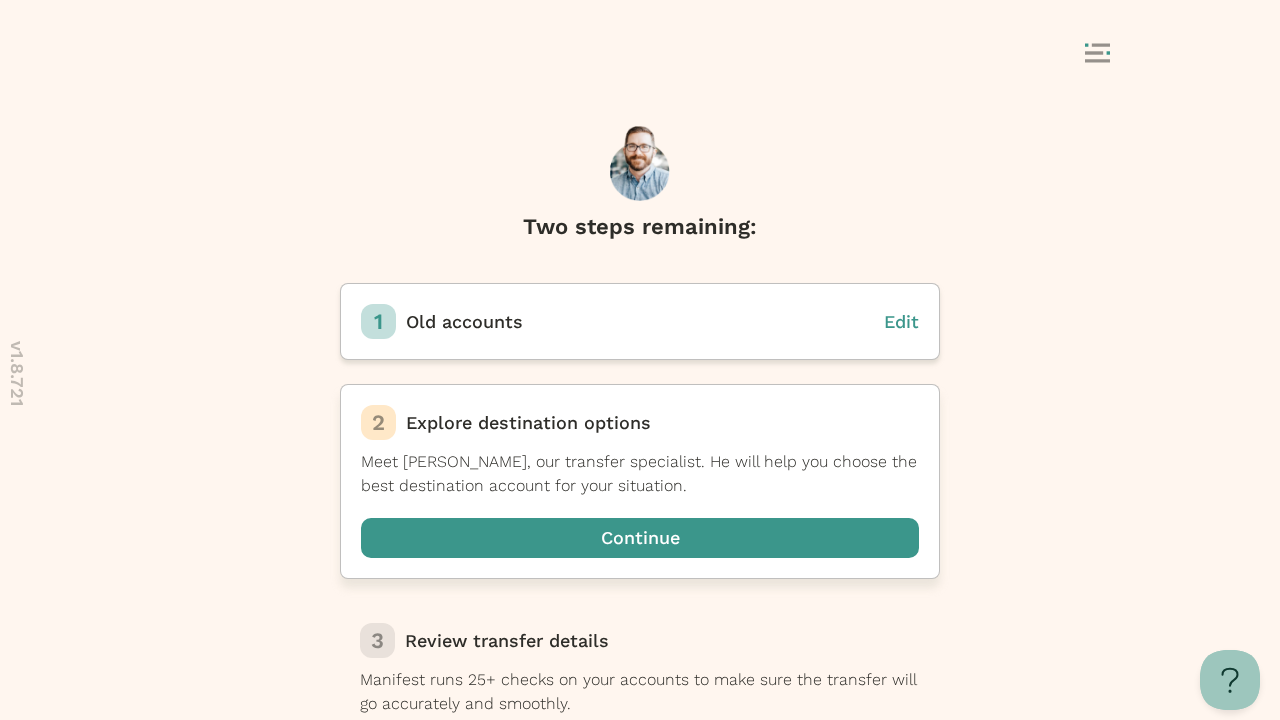 click at bounding box center (640, 538) 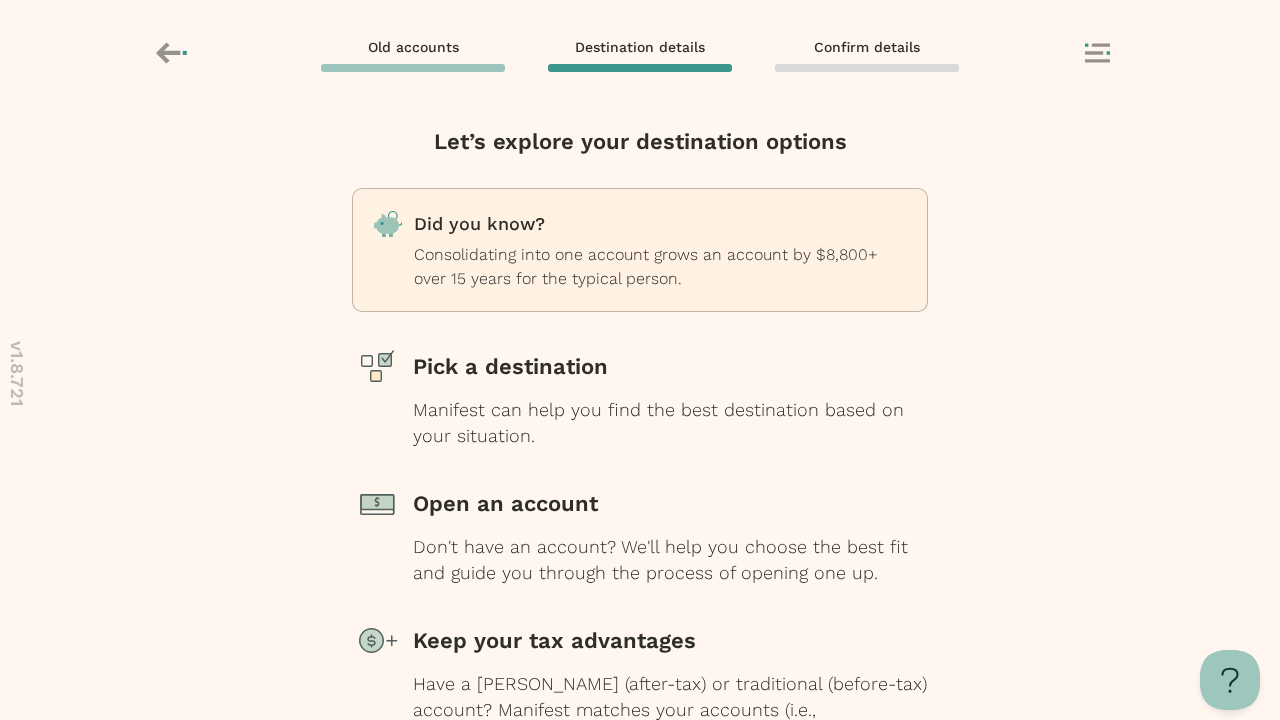 click at bounding box center (640, 825) 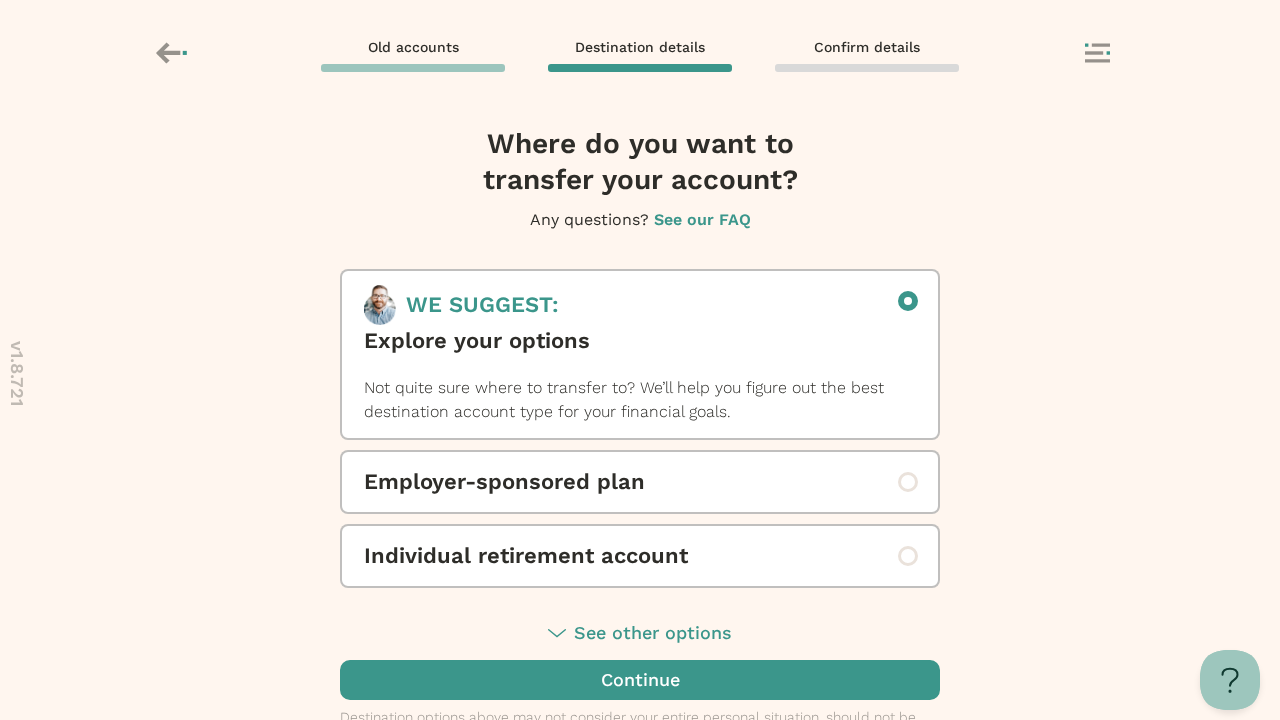 click on "Individual retirement account" at bounding box center (640, 556) 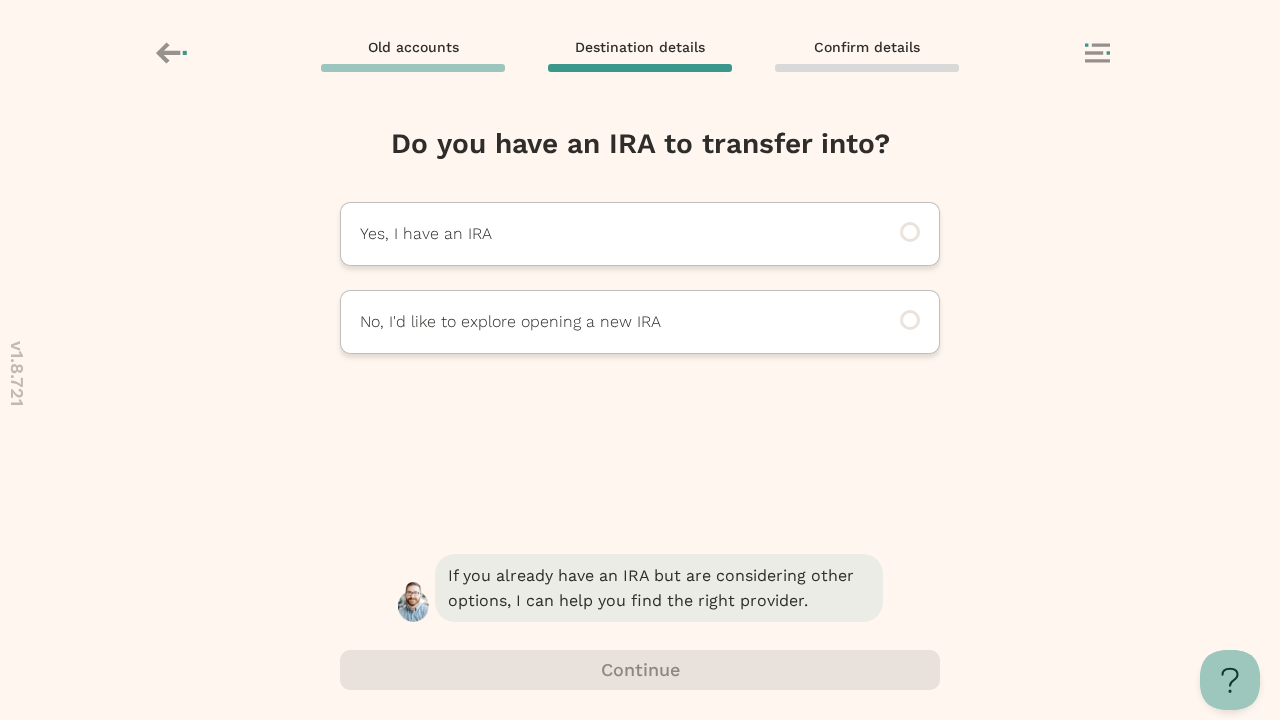 scroll, scrollTop: 0, scrollLeft: 0, axis: both 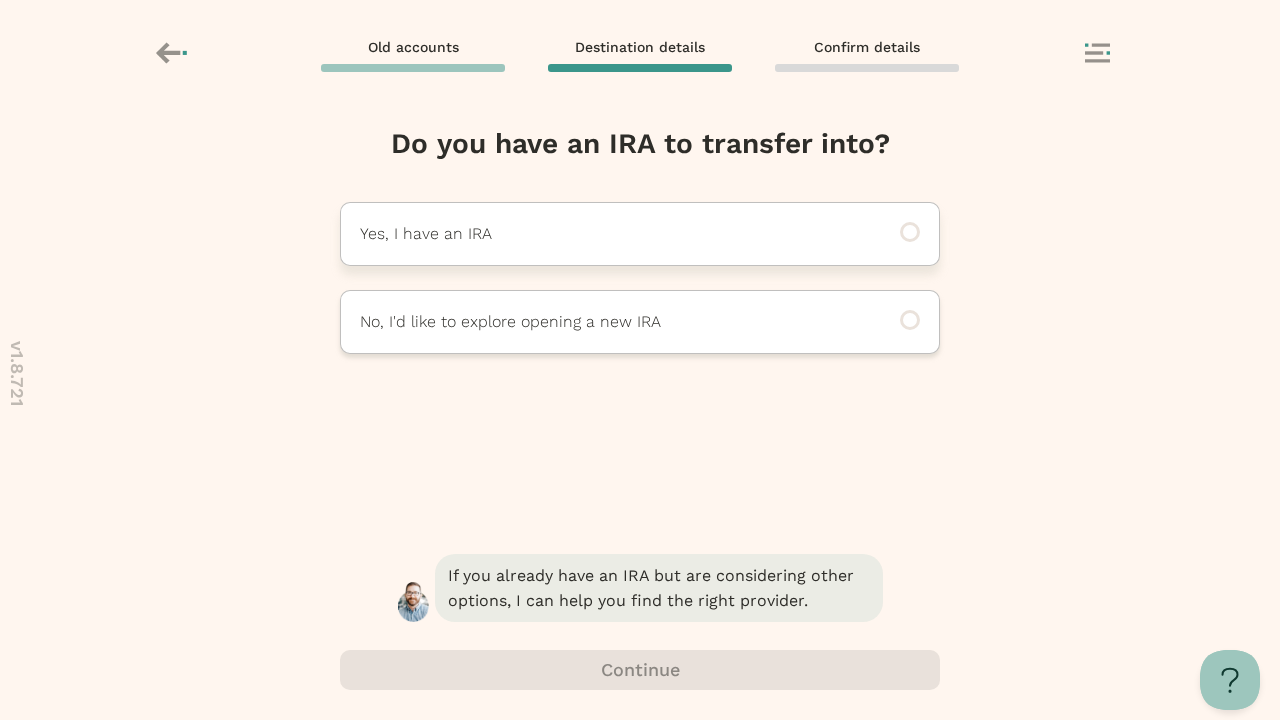 click on "Yes, I have an IRA" at bounding box center [612, 234] 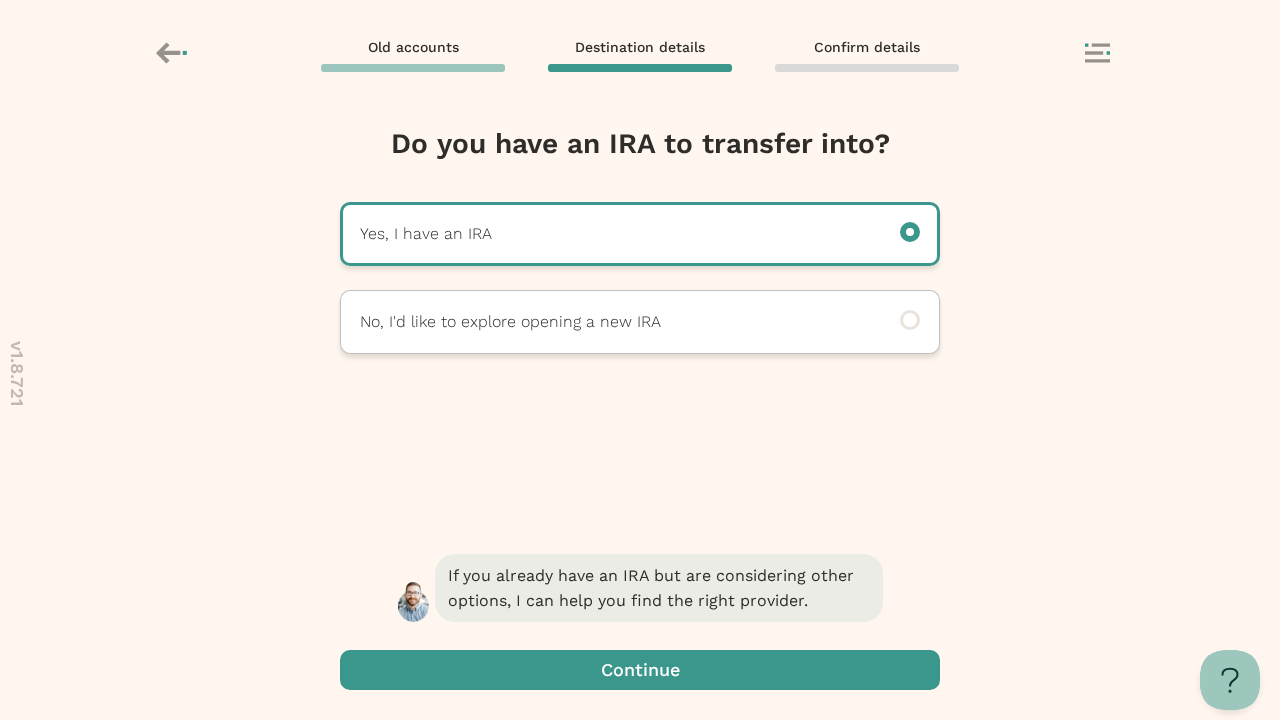 click at bounding box center [640, 670] 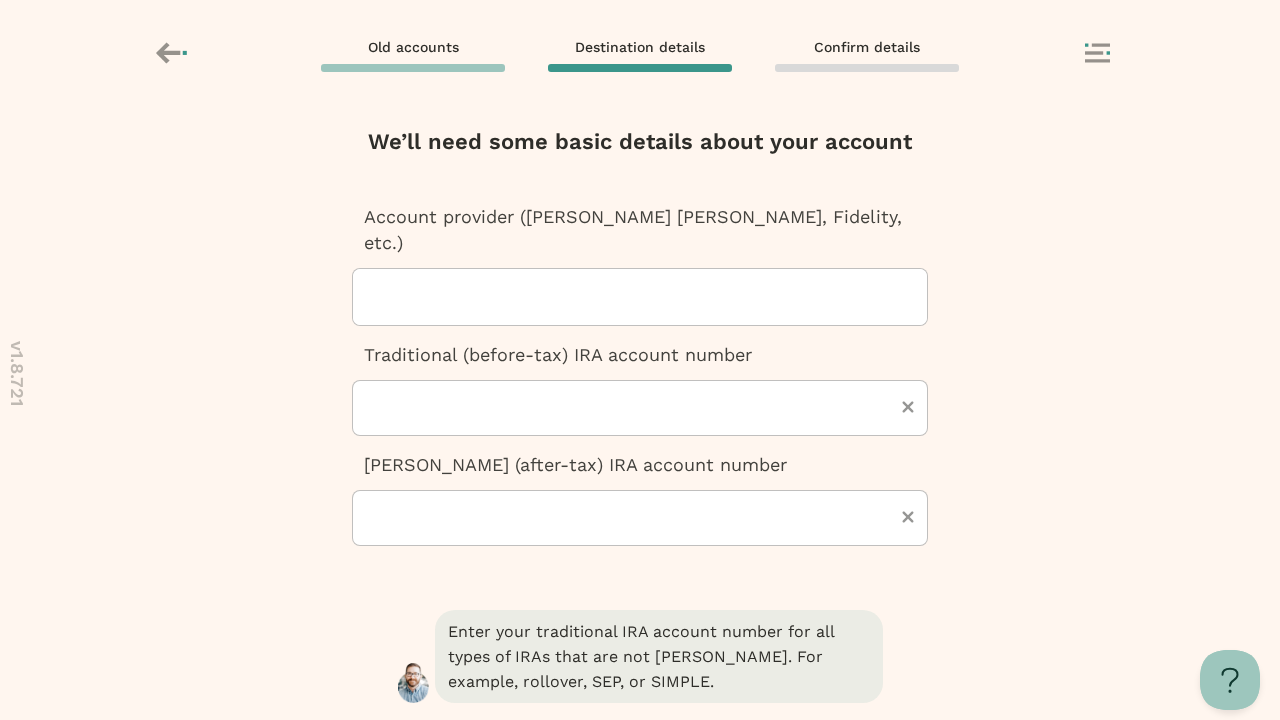 click at bounding box center [648, 297] 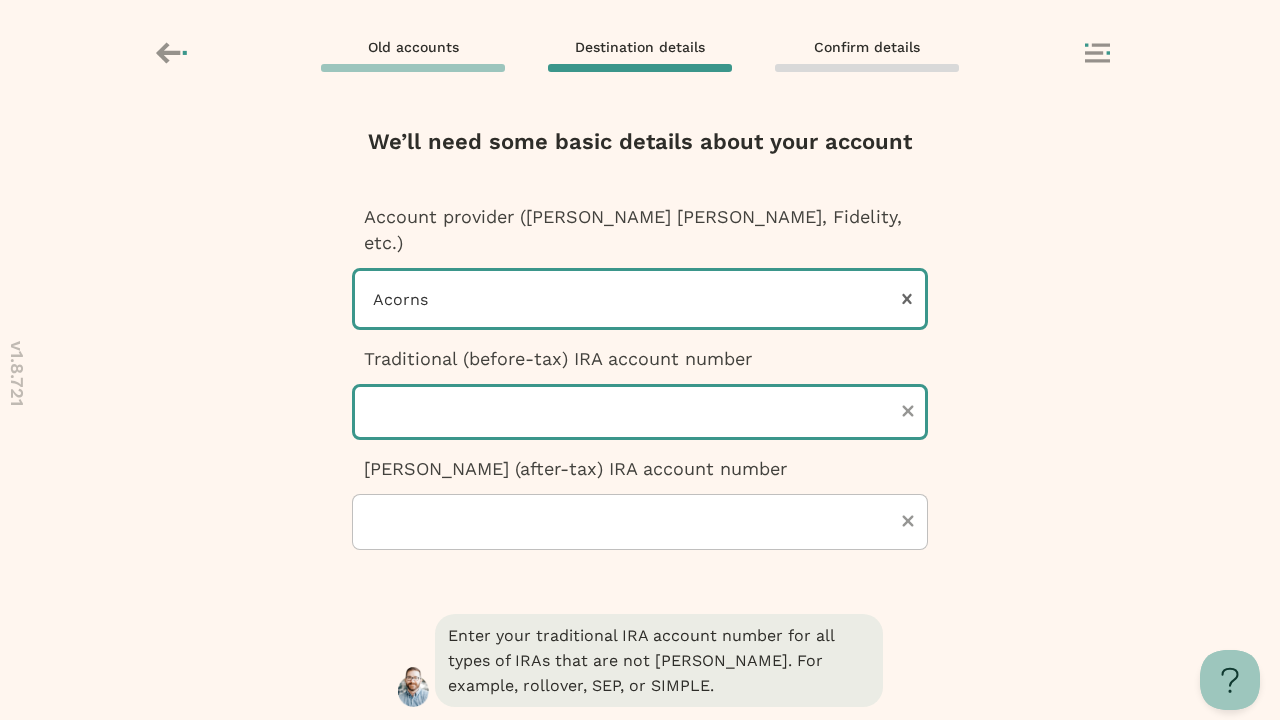 click at bounding box center (640, 412) 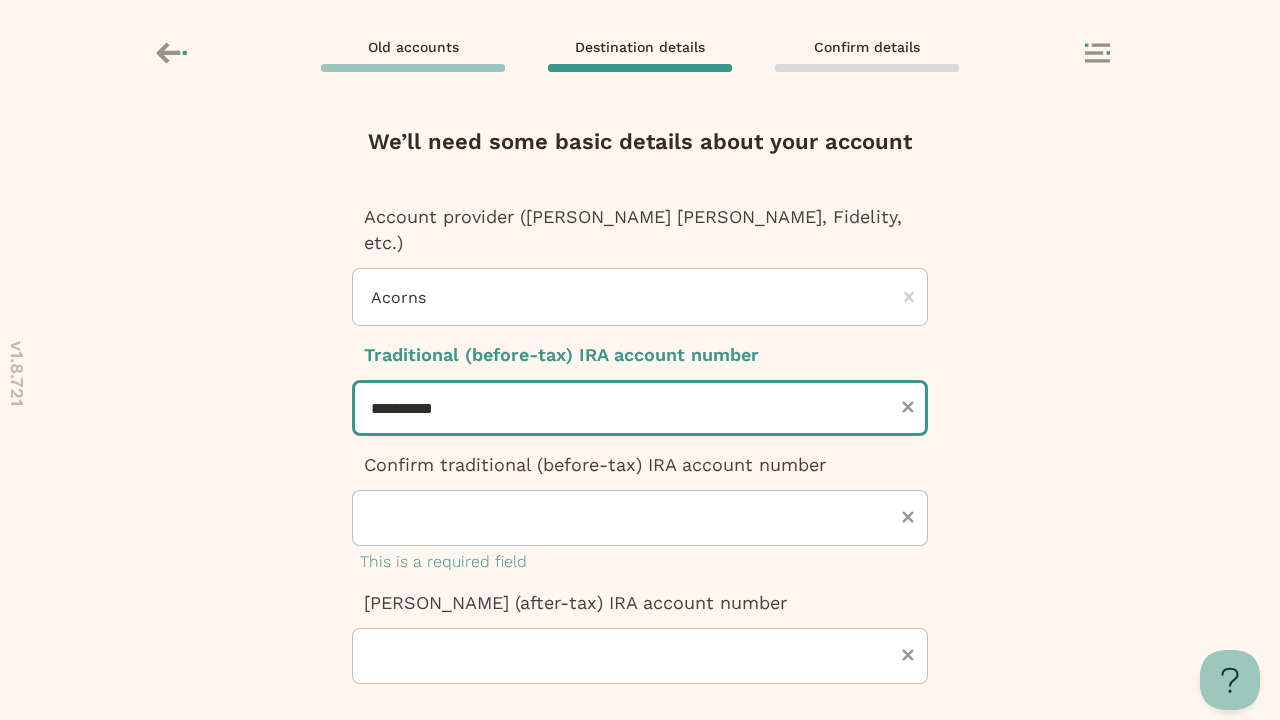 type on "**********" 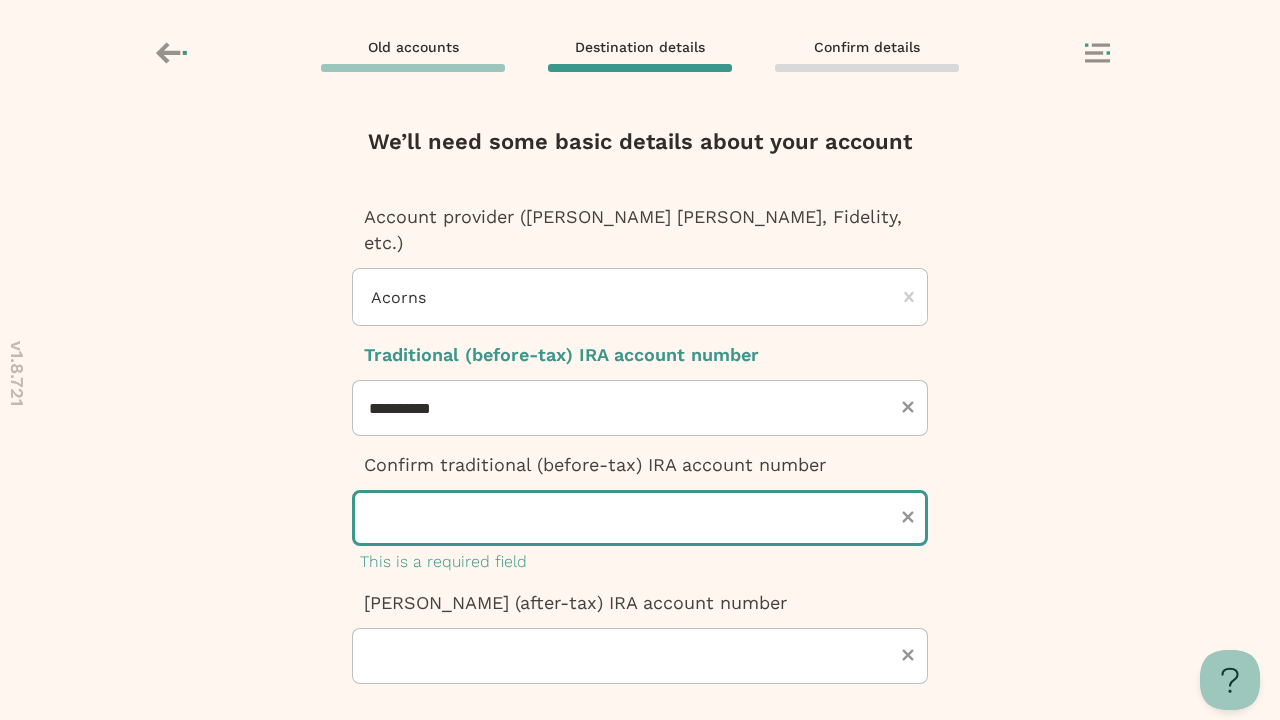 click at bounding box center [640, 518] 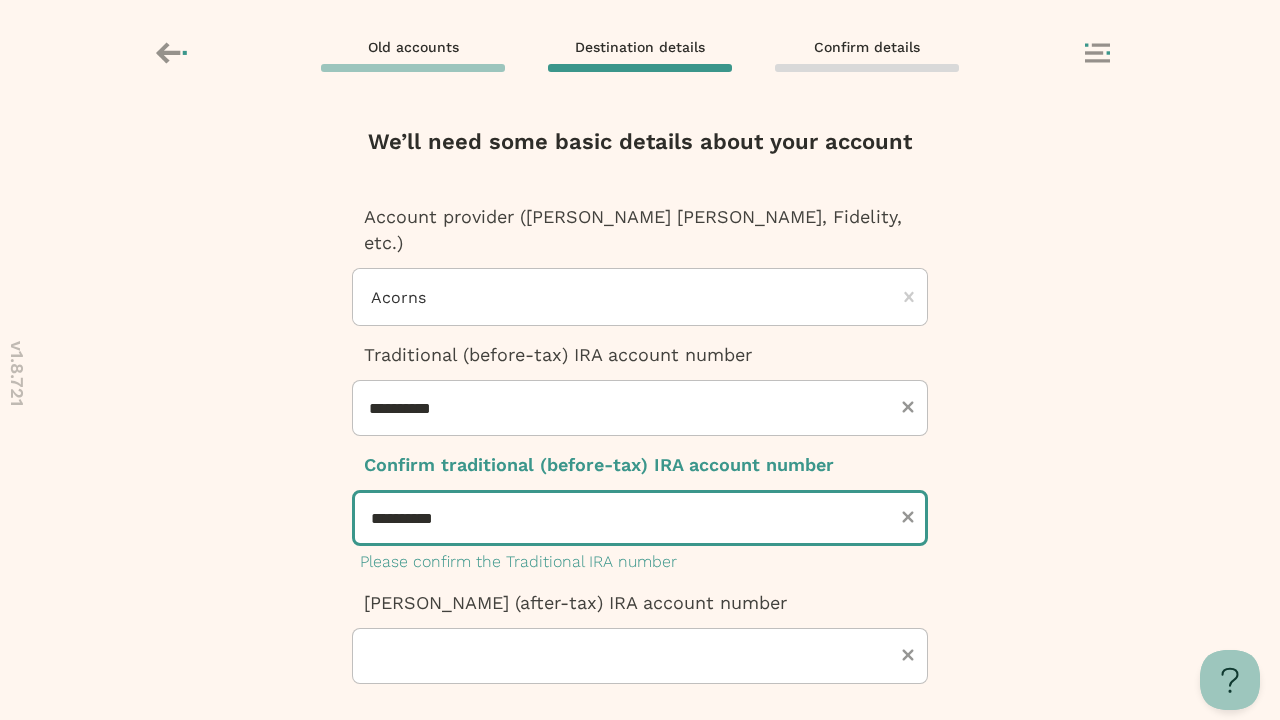 type on "**********" 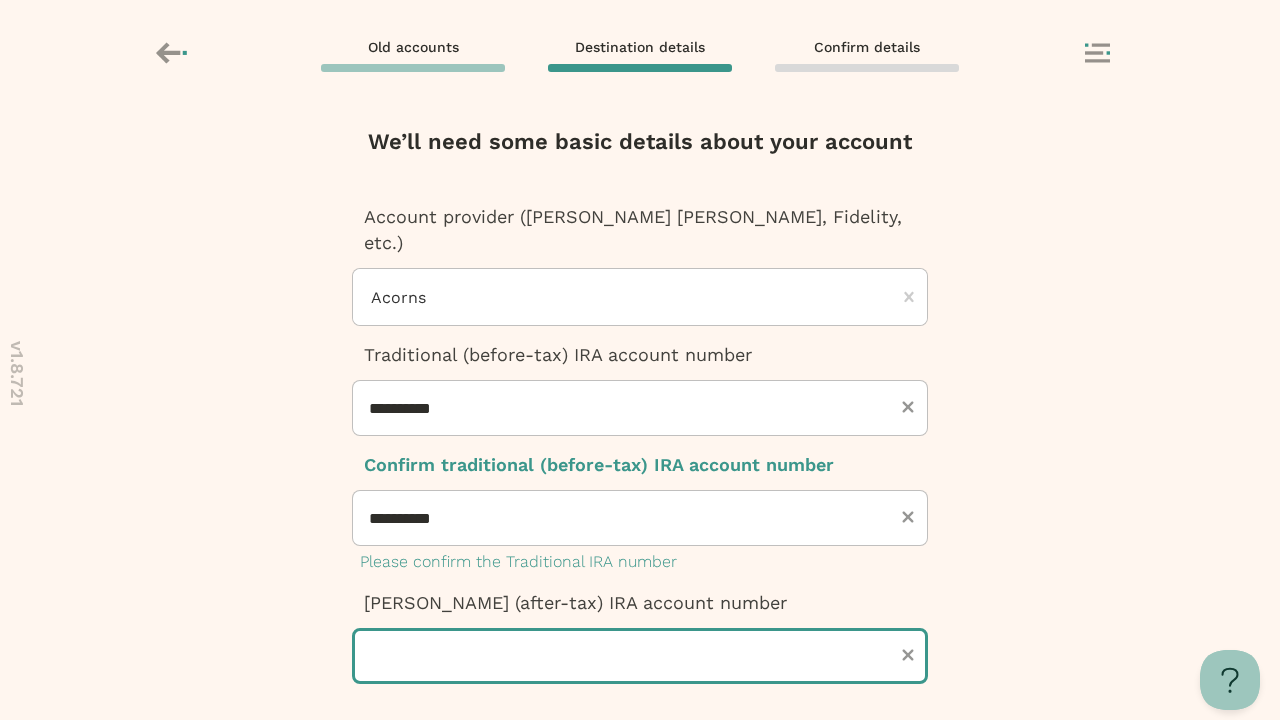 click at bounding box center [640, 656] 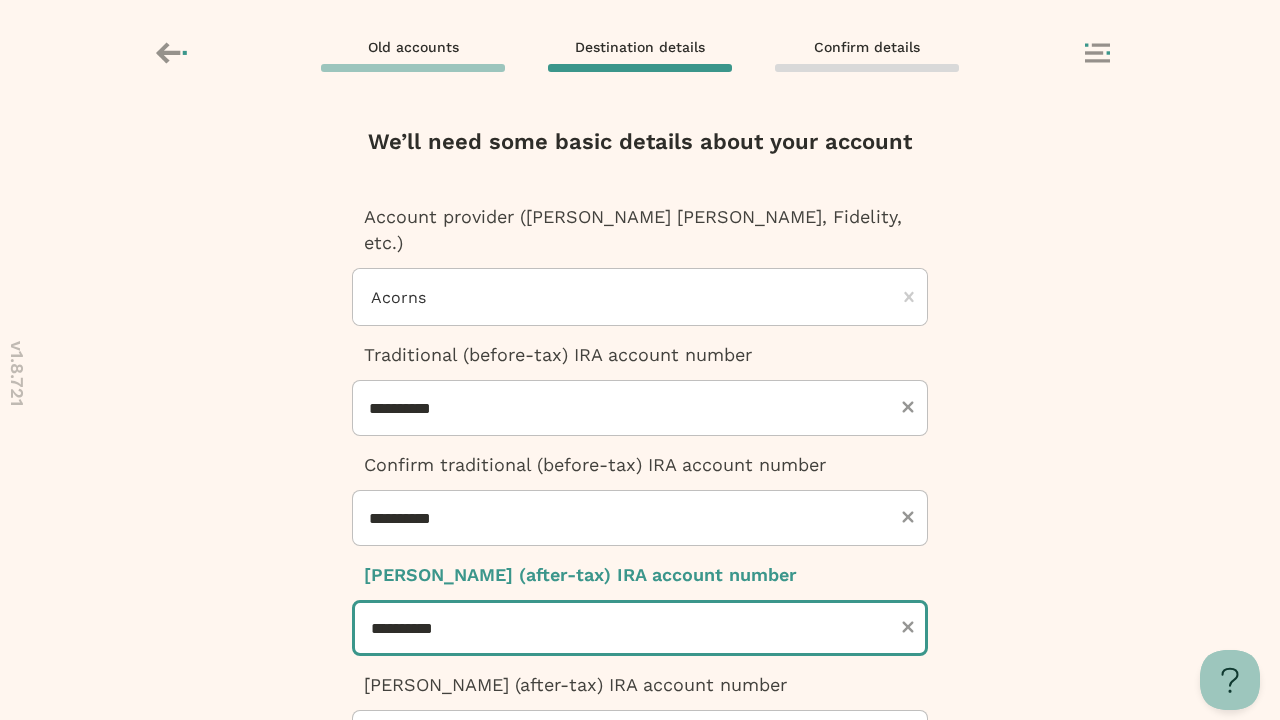 type on "**********" 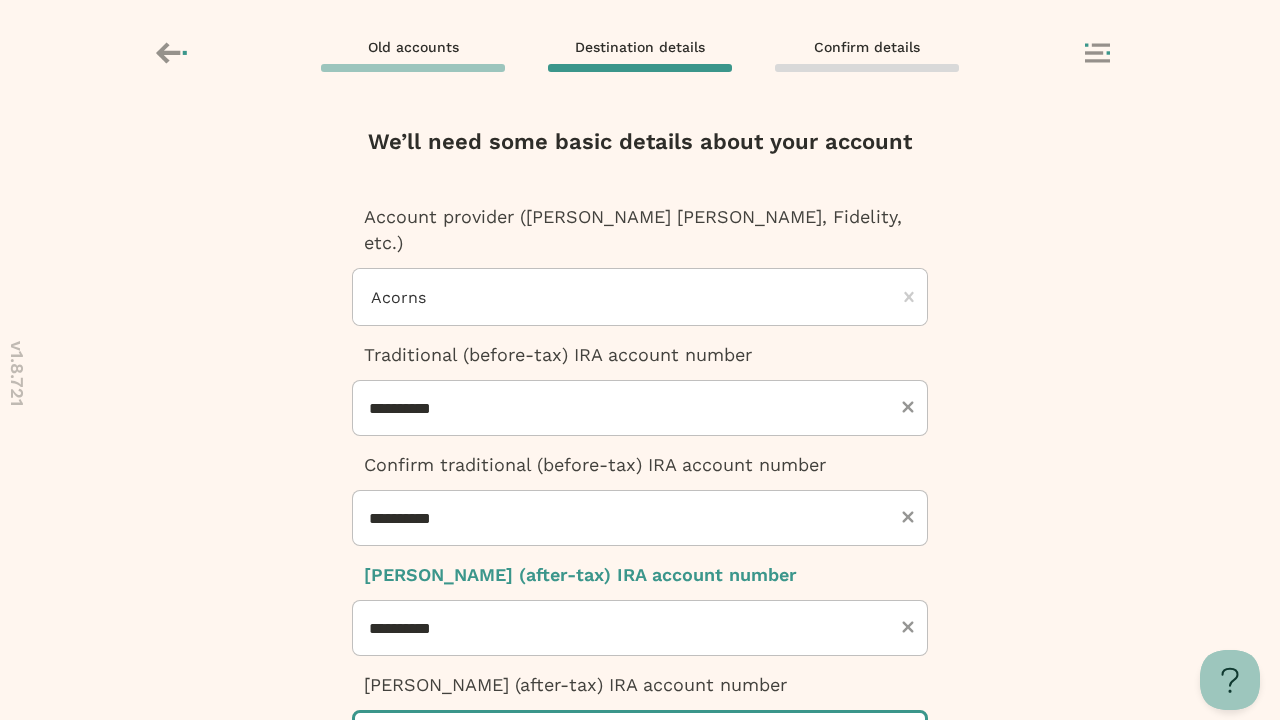 click at bounding box center (640, 738) 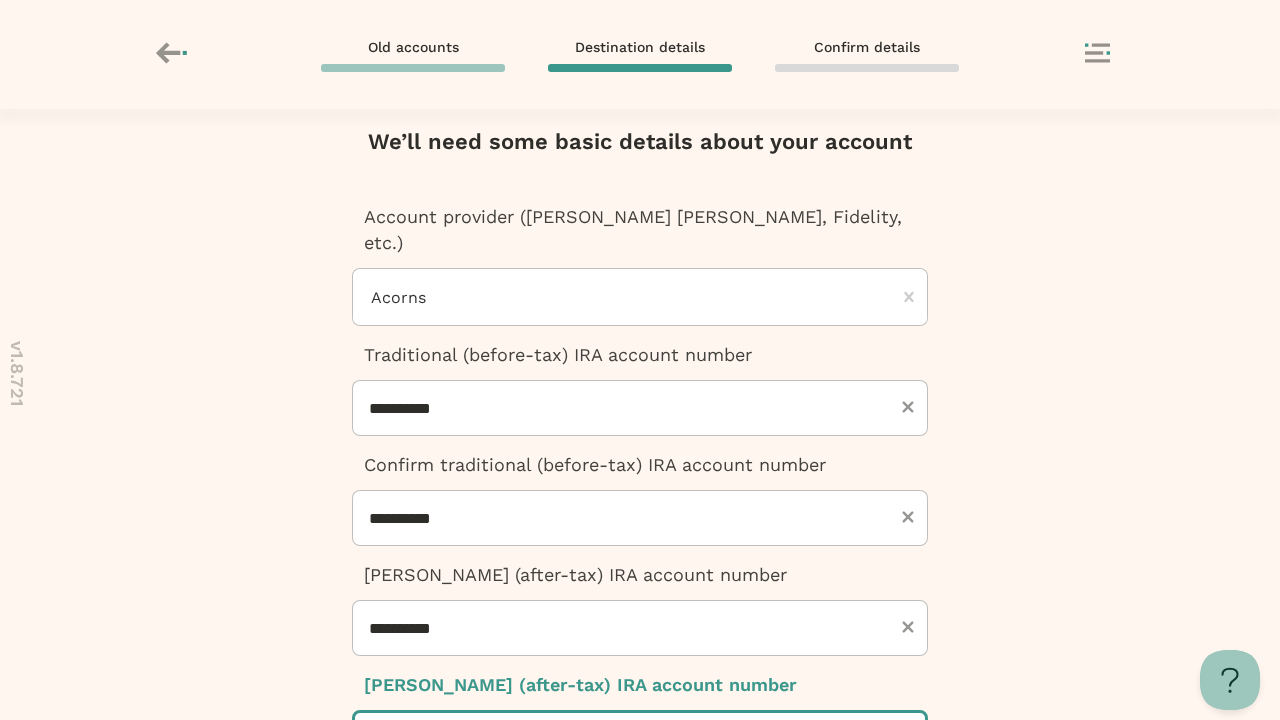 scroll, scrollTop: 20, scrollLeft: 0, axis: vertical 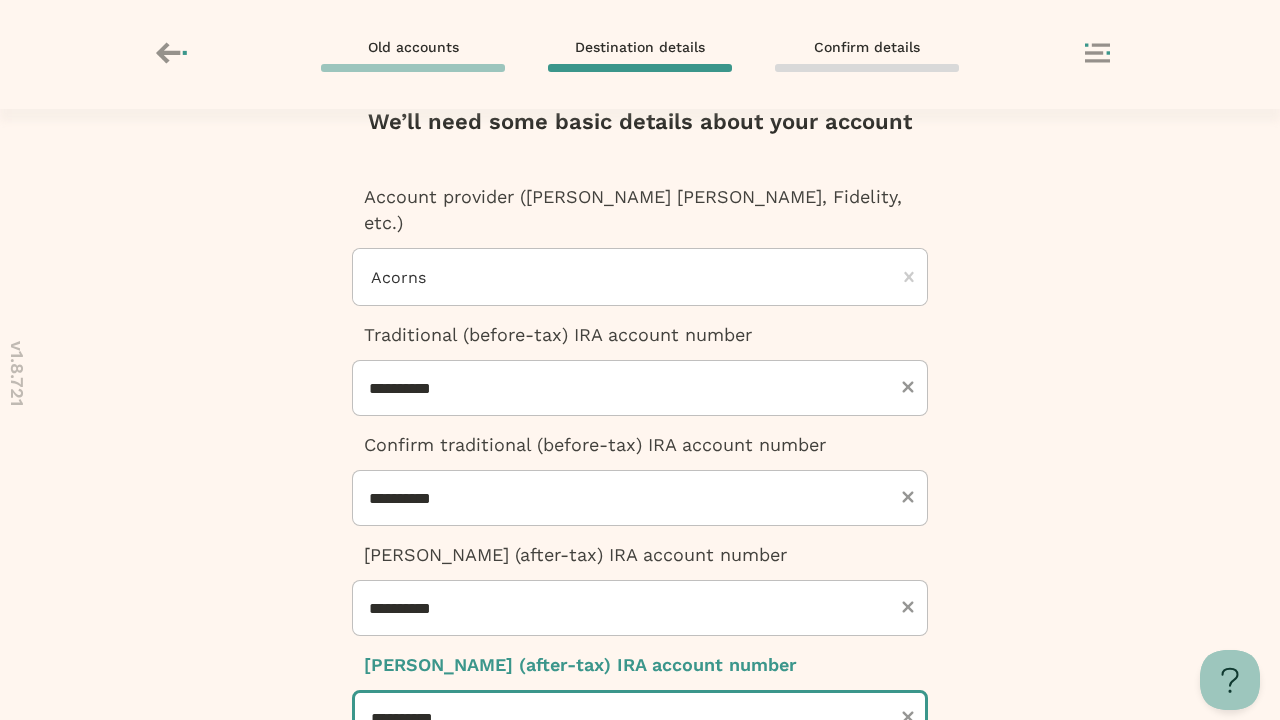 type on "**********" 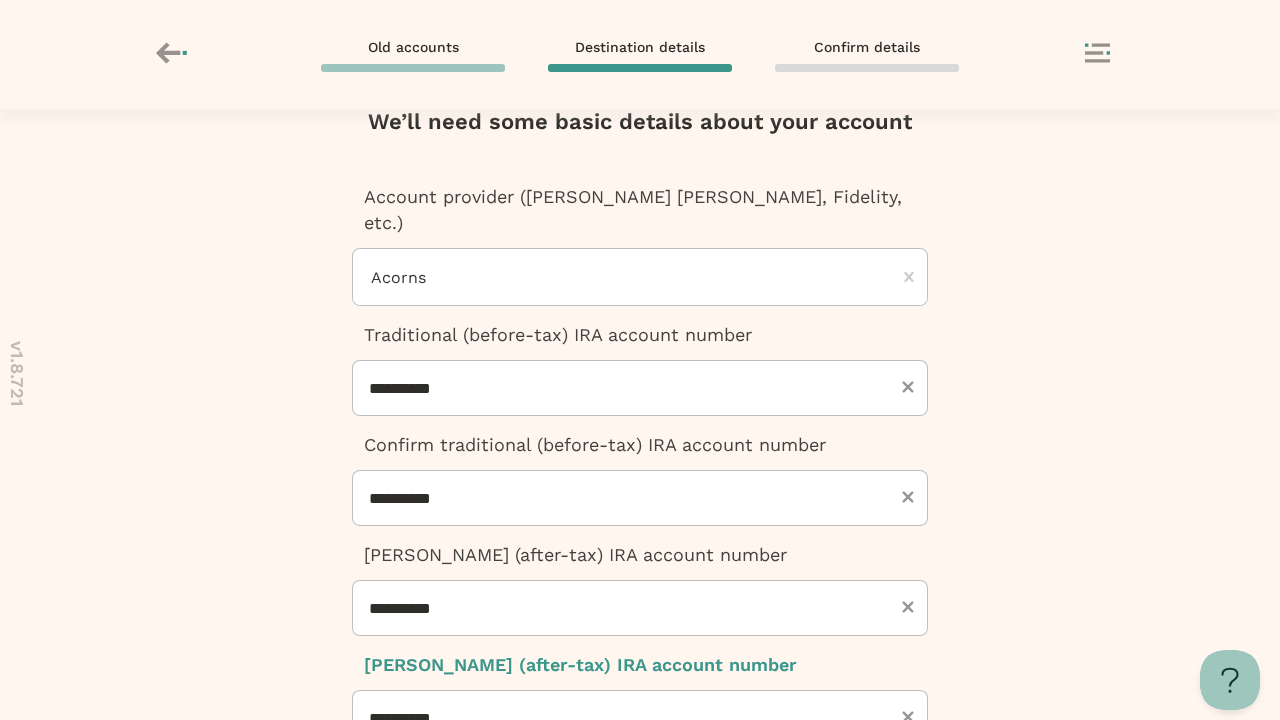 click at bounding box center [640, 979] 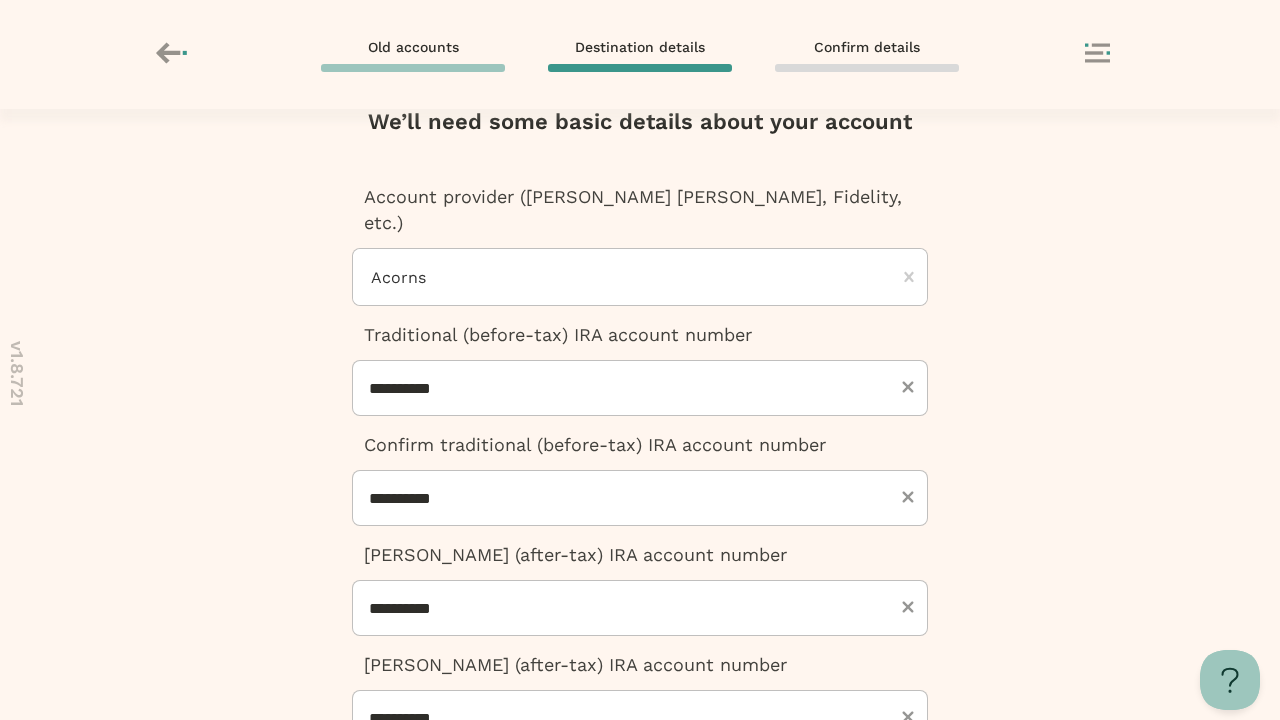 scroll, scrollTop: 0, scrollLeft: 0, axis: both 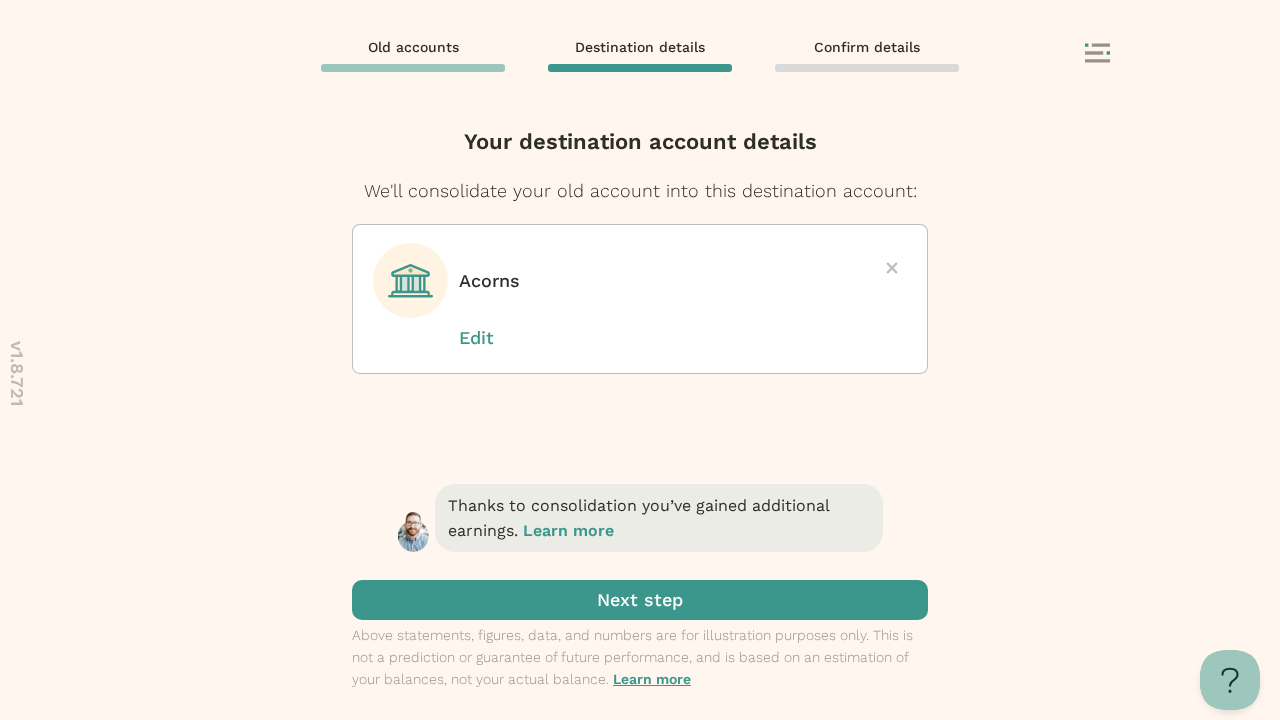 click at bounding box center (640, 600) 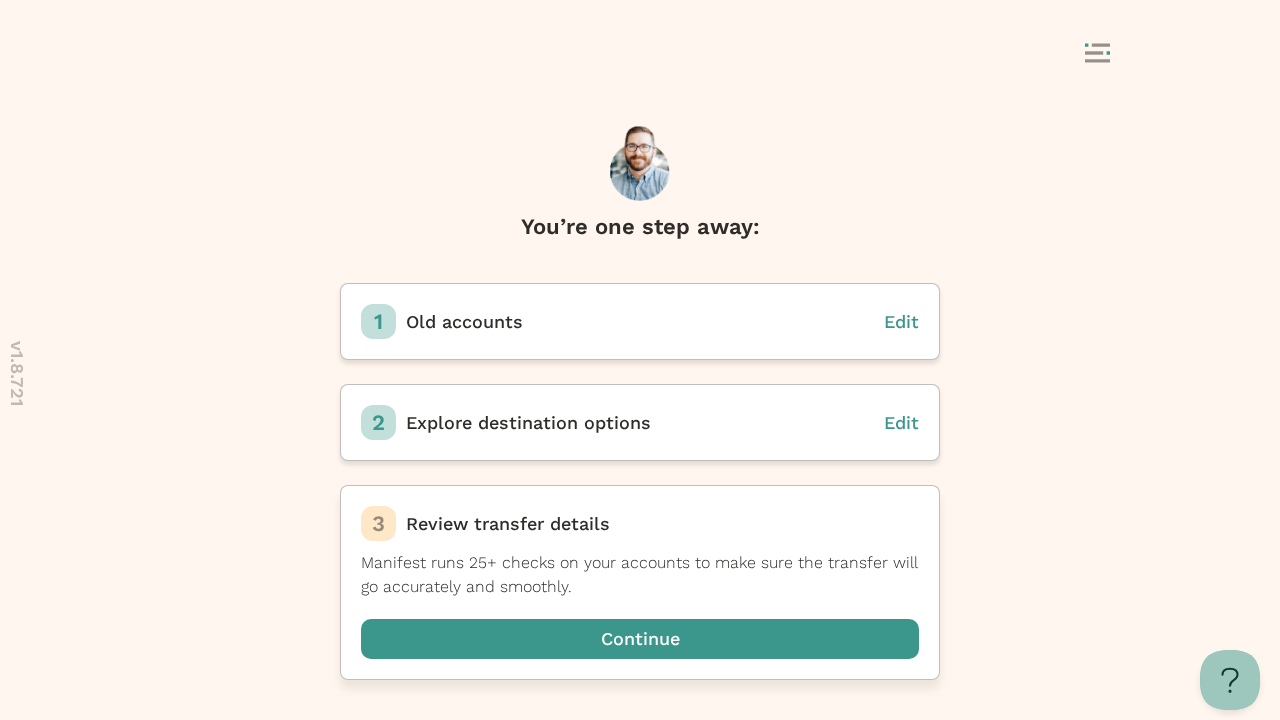click at bounding box center [640, 639] 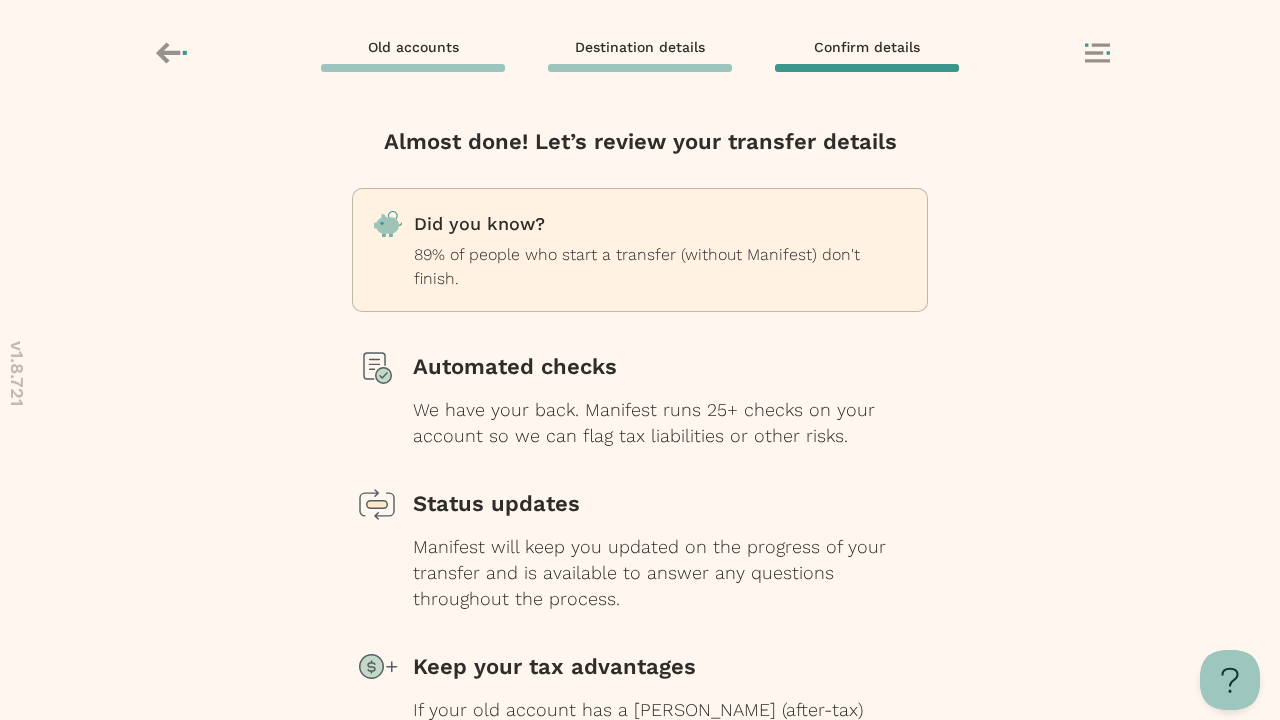 click at bounding box center [640, 825] 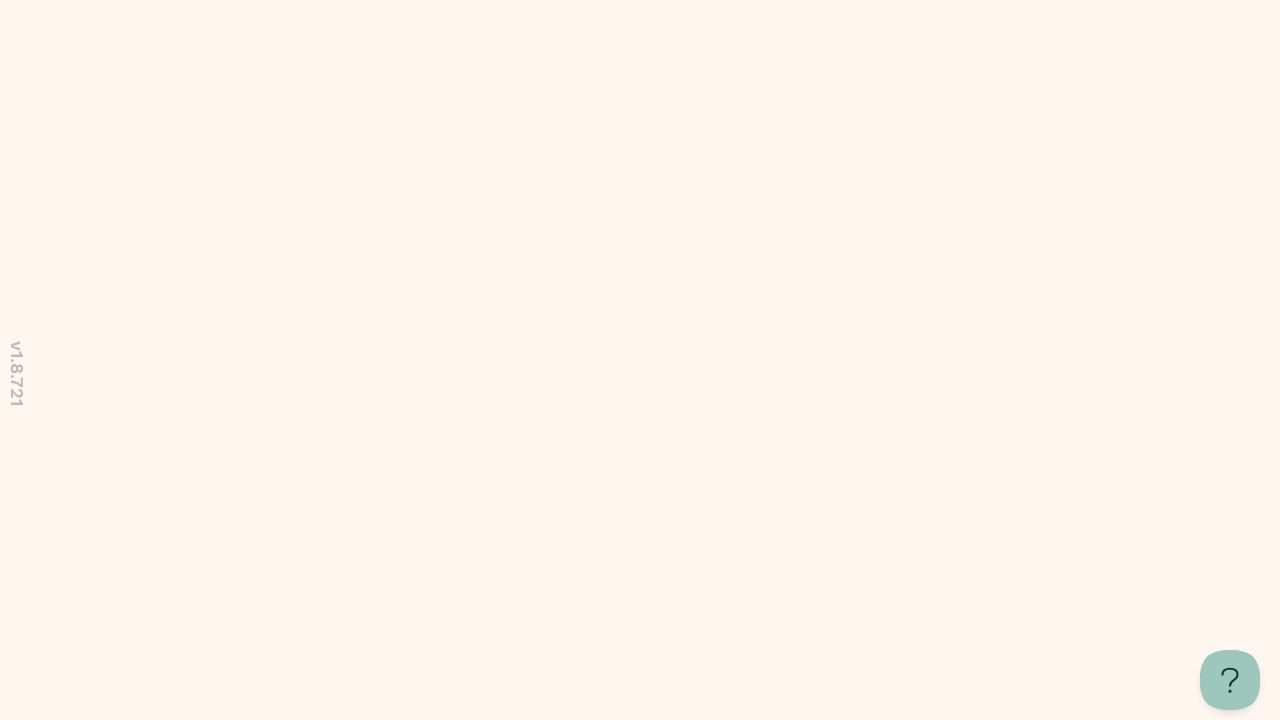 scroll, scrollTop: 0, scrollLeft: 0, axis: both 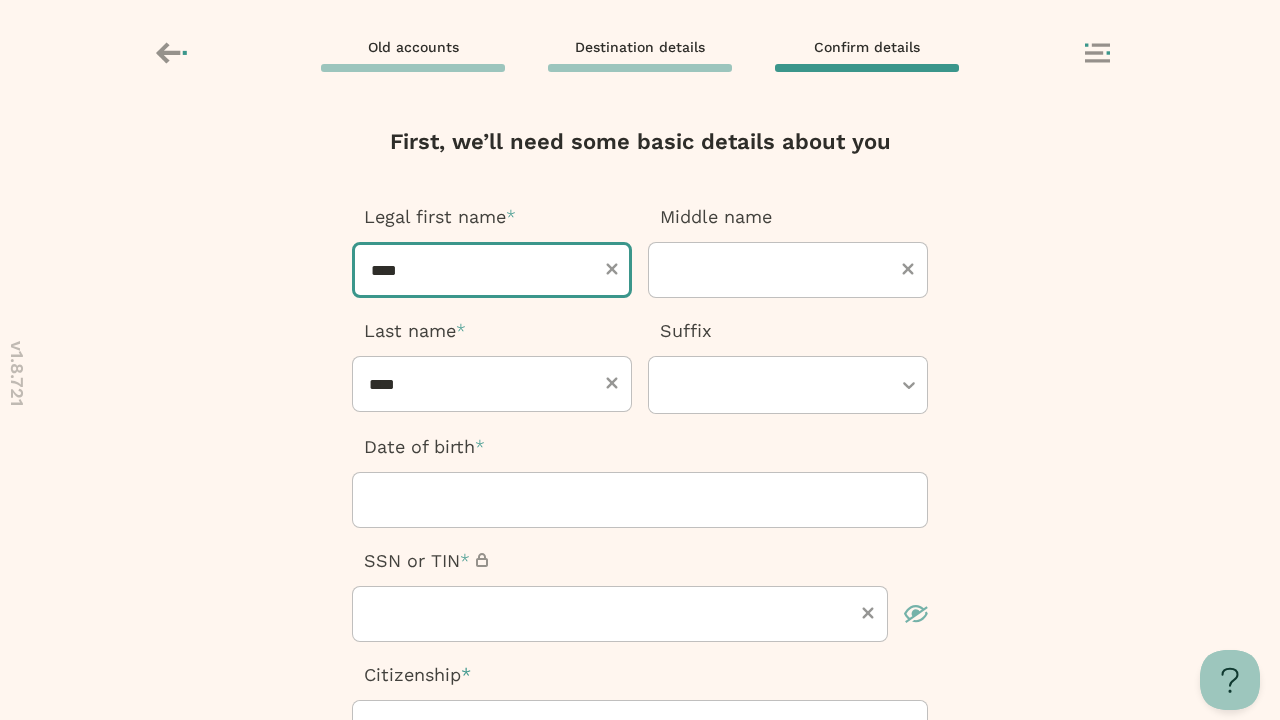 click on "****" at bounding box center [492, 270] 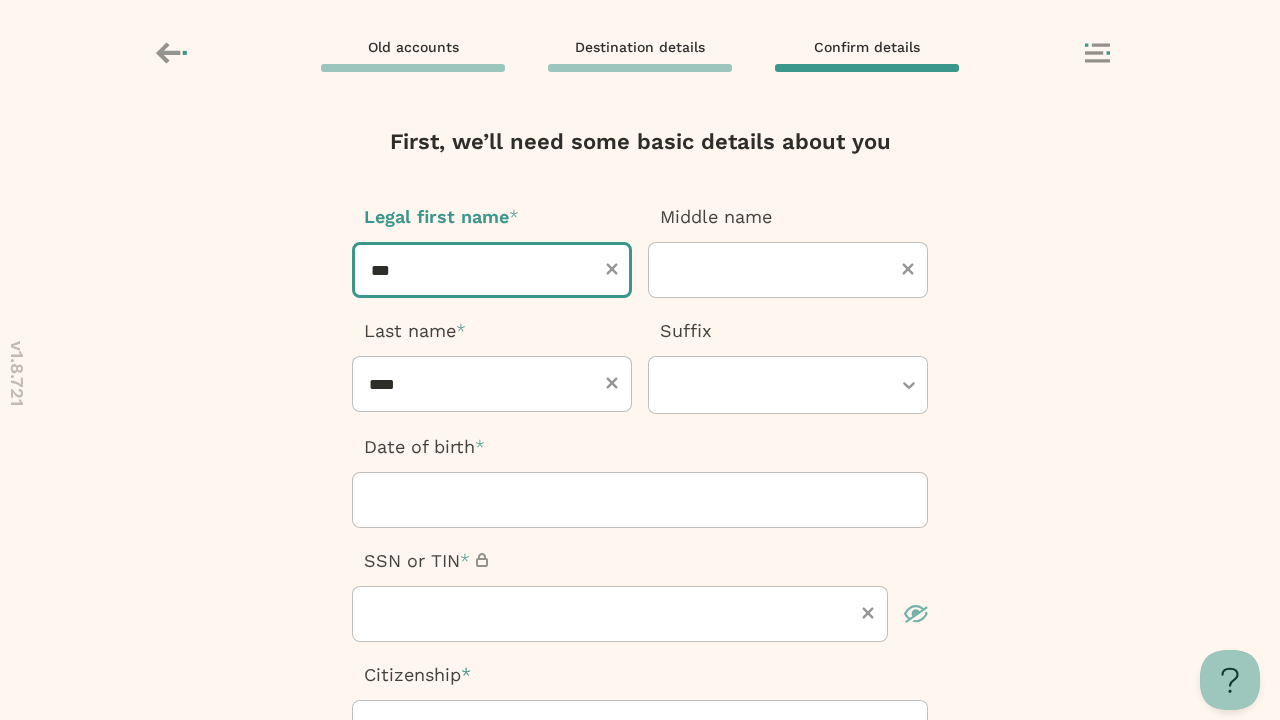 type on "****" 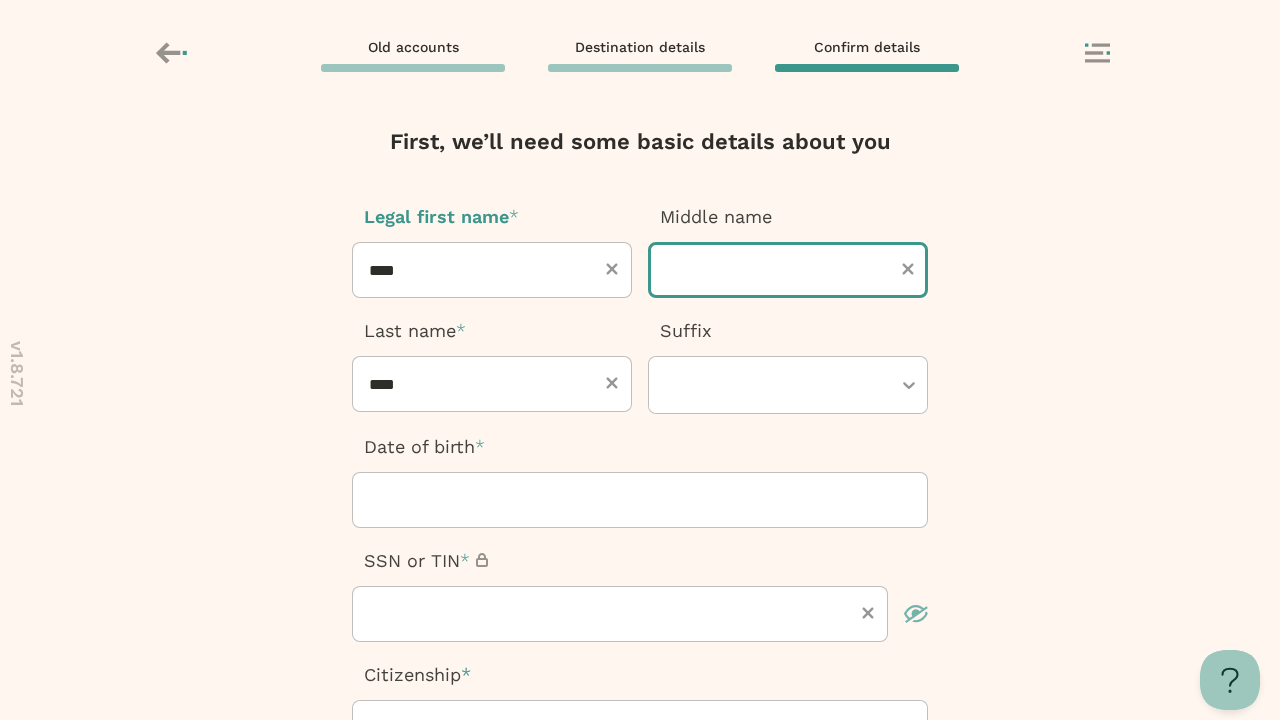 click at bounding box center [788, 270] 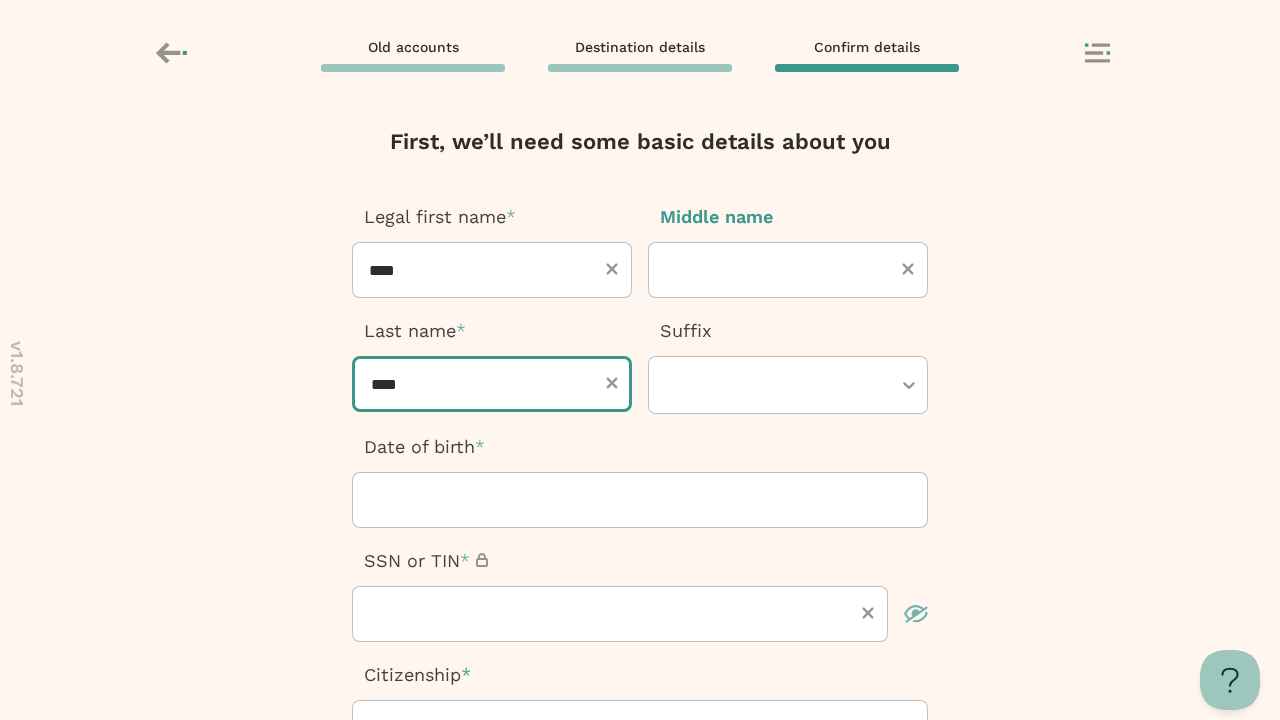 click on "****" at bounding box center [492, 384] 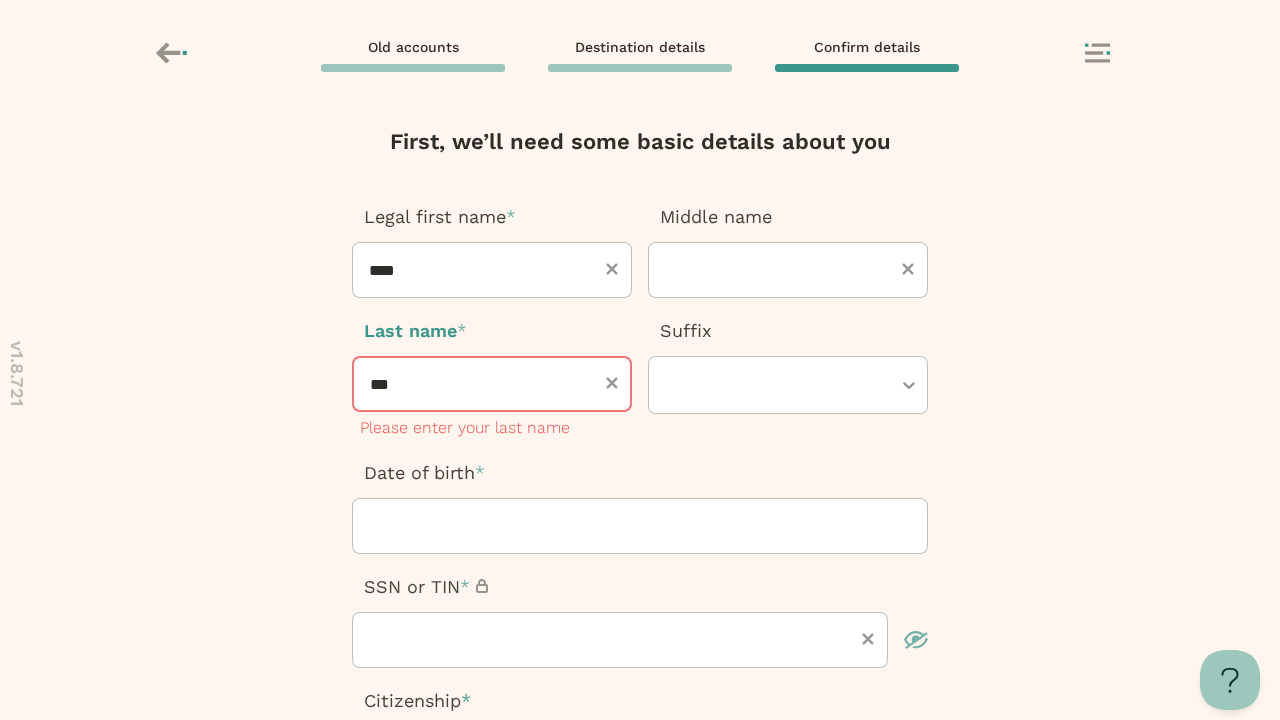 type on "****" 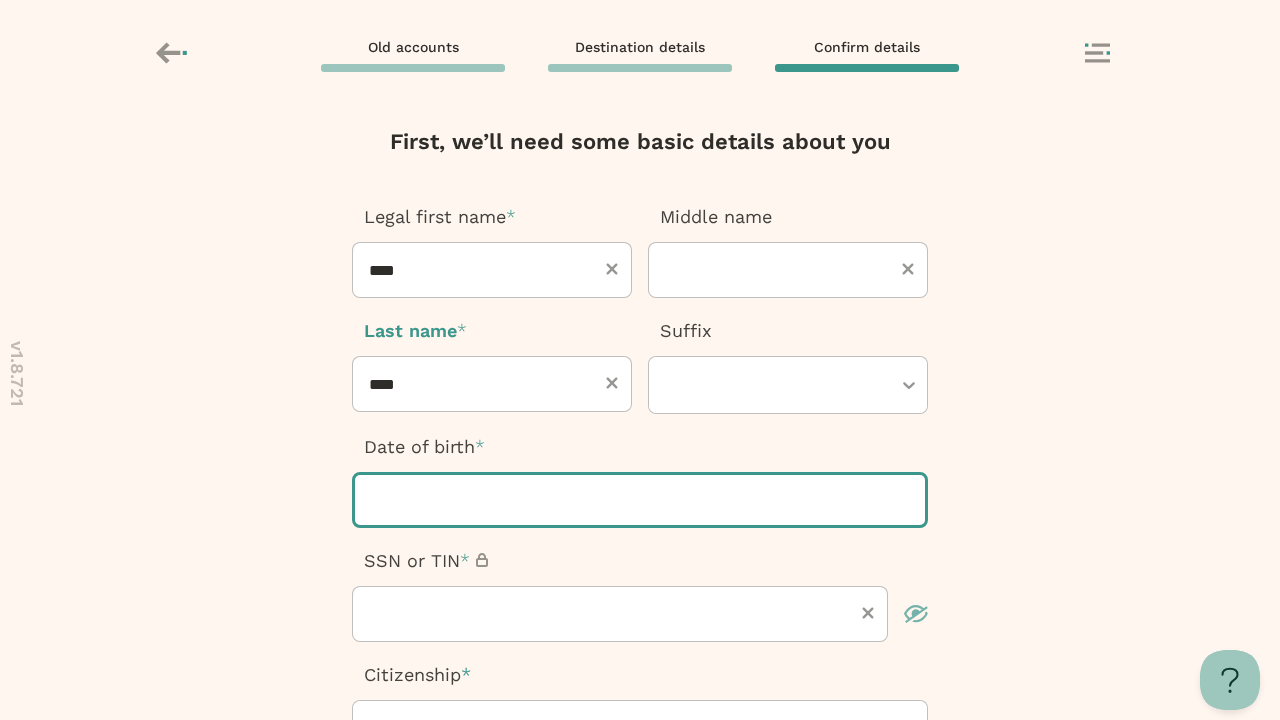 click at bounding box center [640, 500] 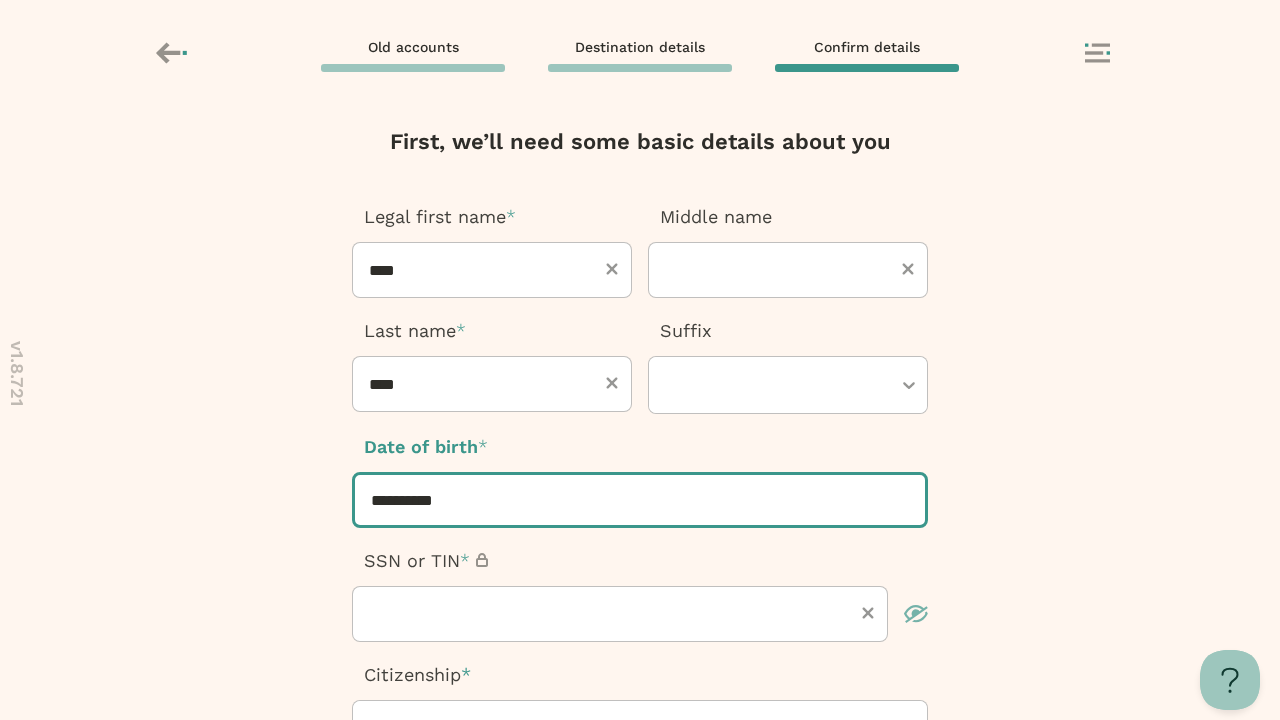 type on "**********" 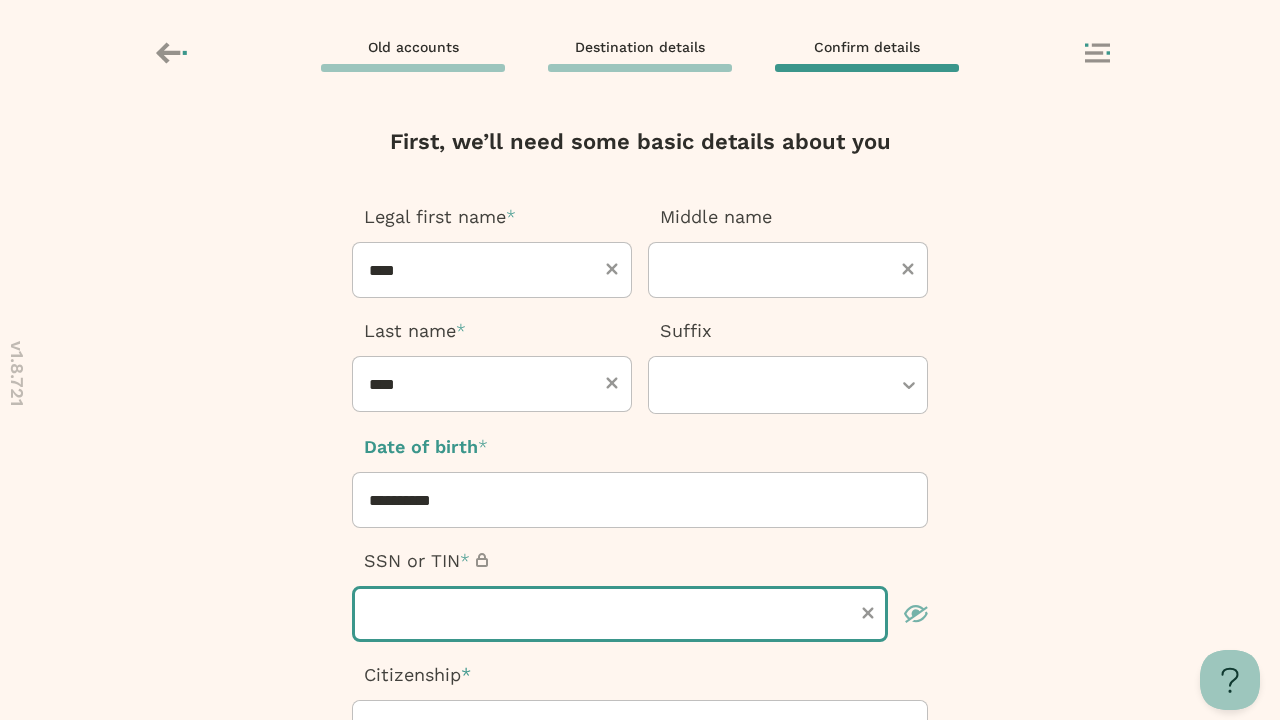 click at bounding box center [620, 614] 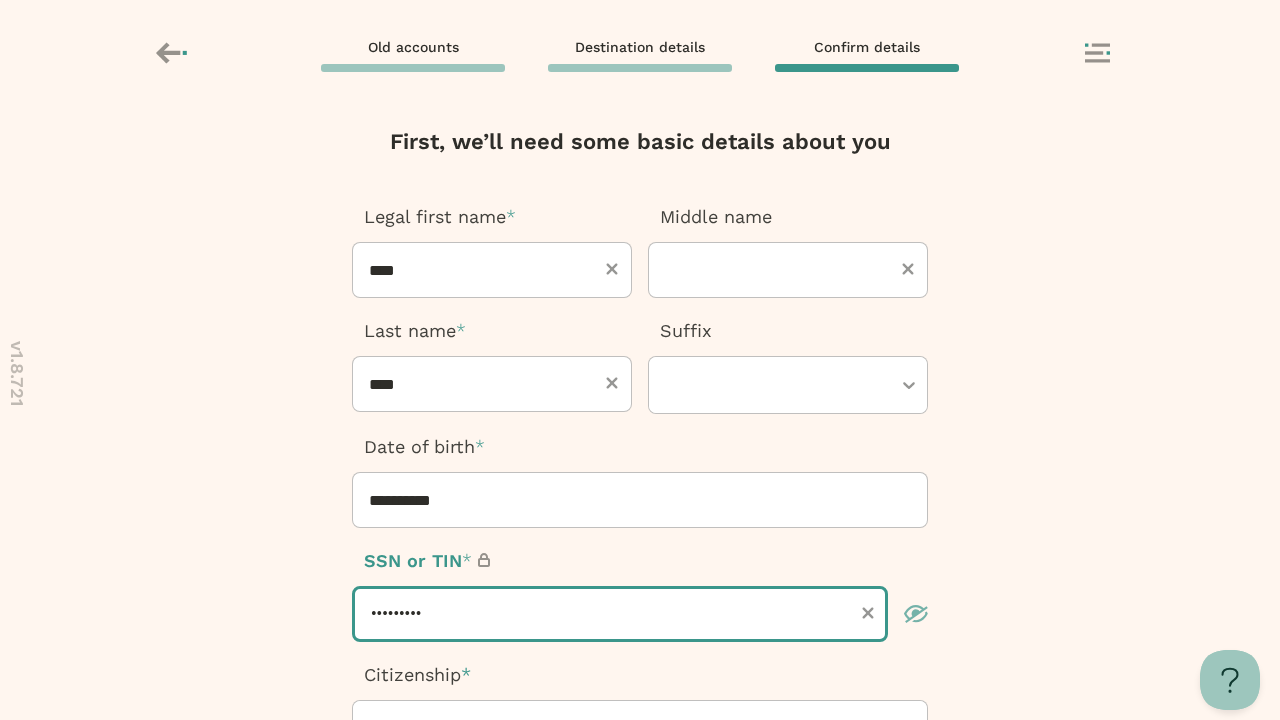 type on "*********" 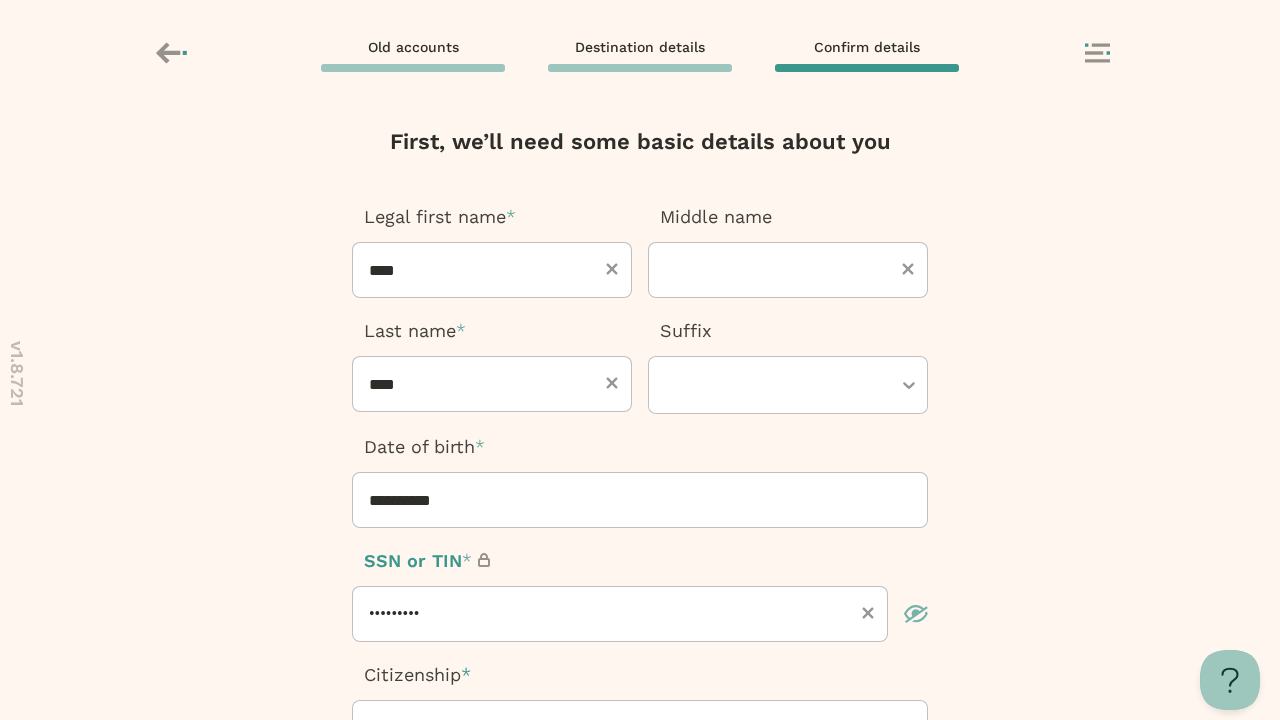 click at bounding box center [630, 729] 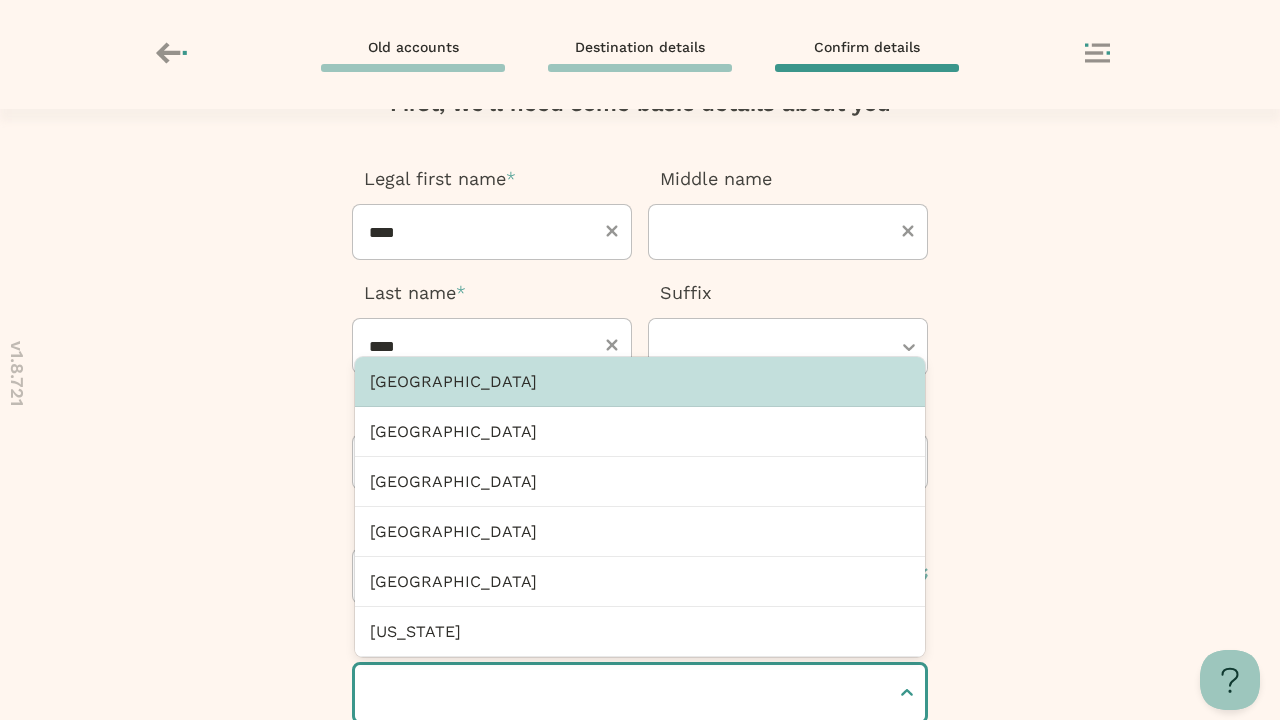 click at bounding box center (373, 693) 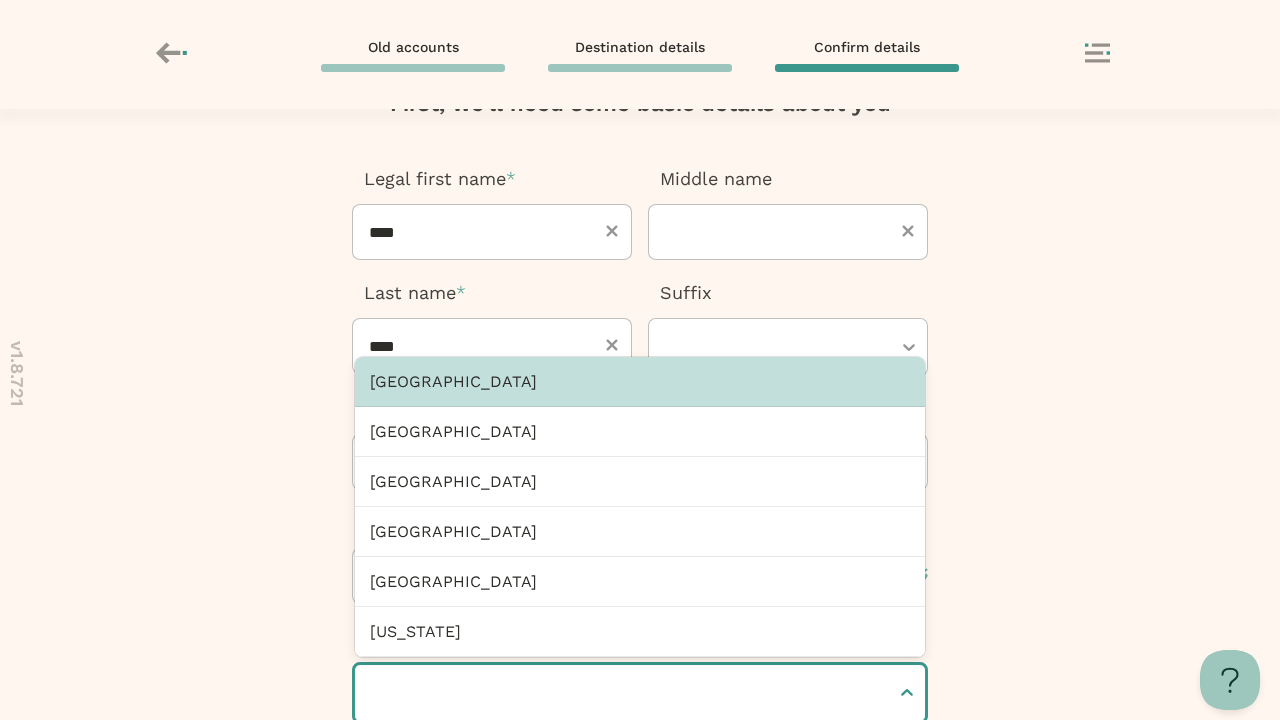 click at bounding box center [373, 693] 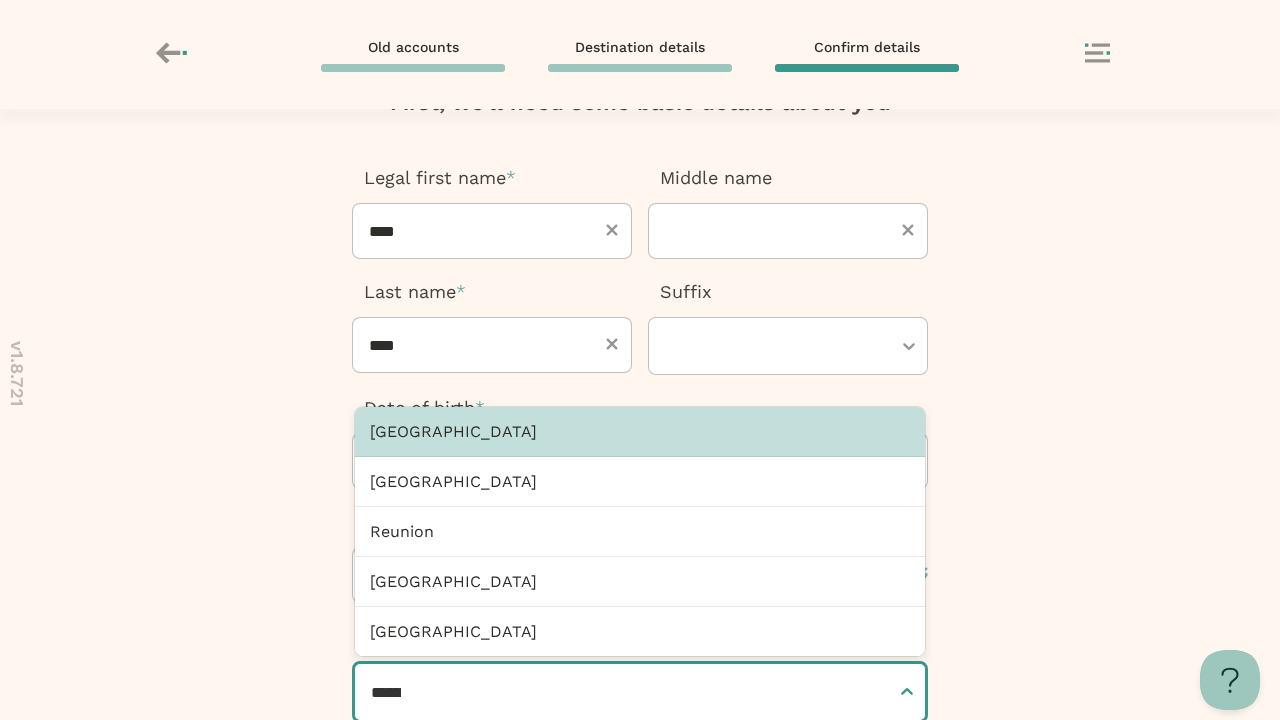 type on "**********" 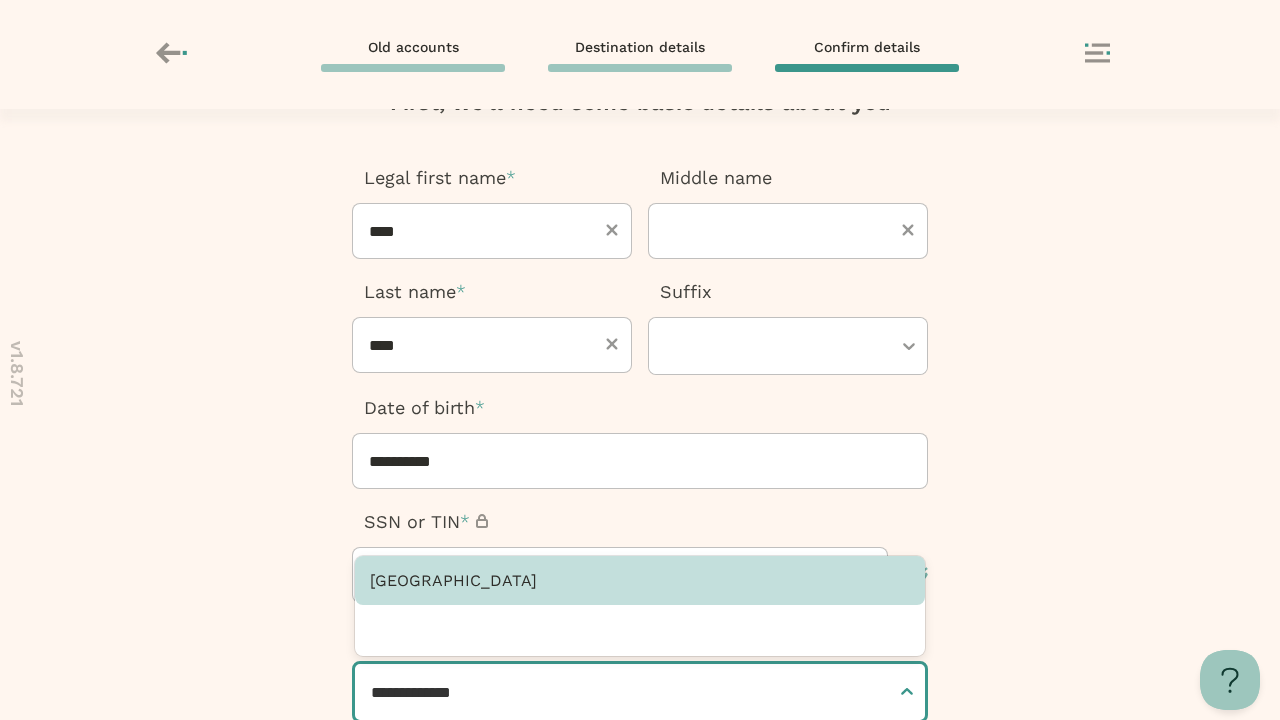 type 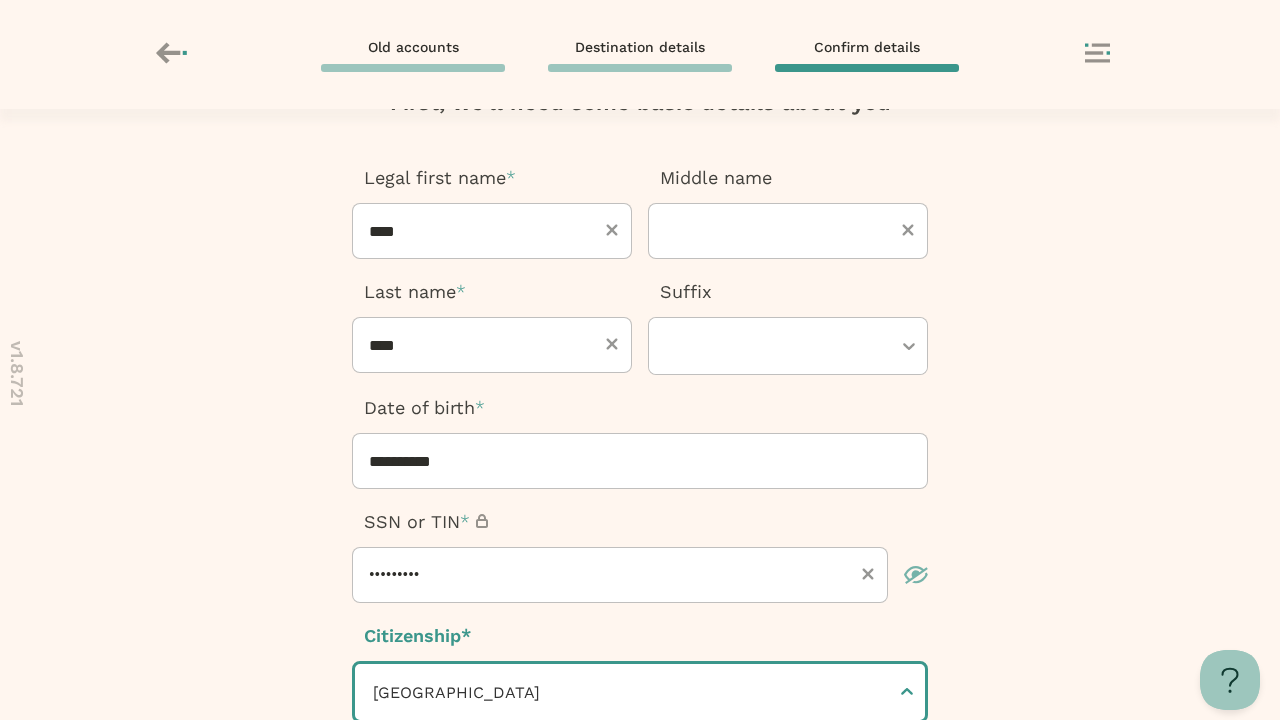 click at bounding box center [640, 891] 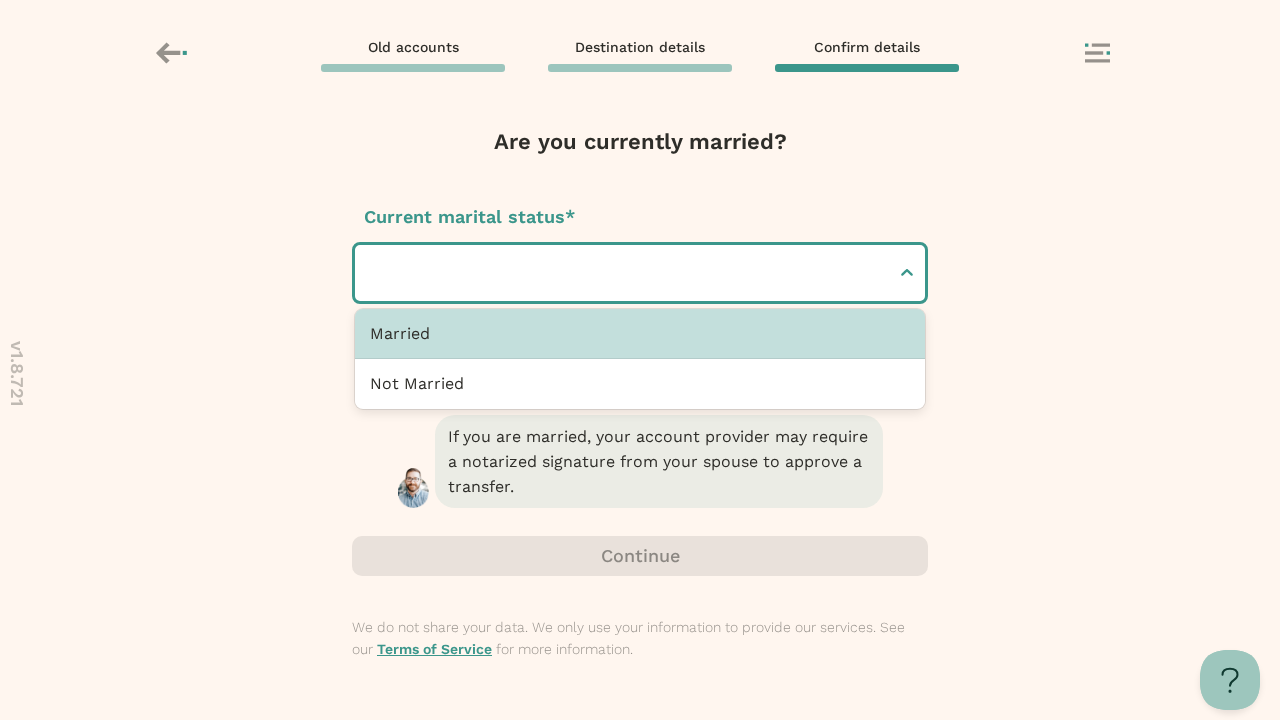 click at bounding box center [373, 273] 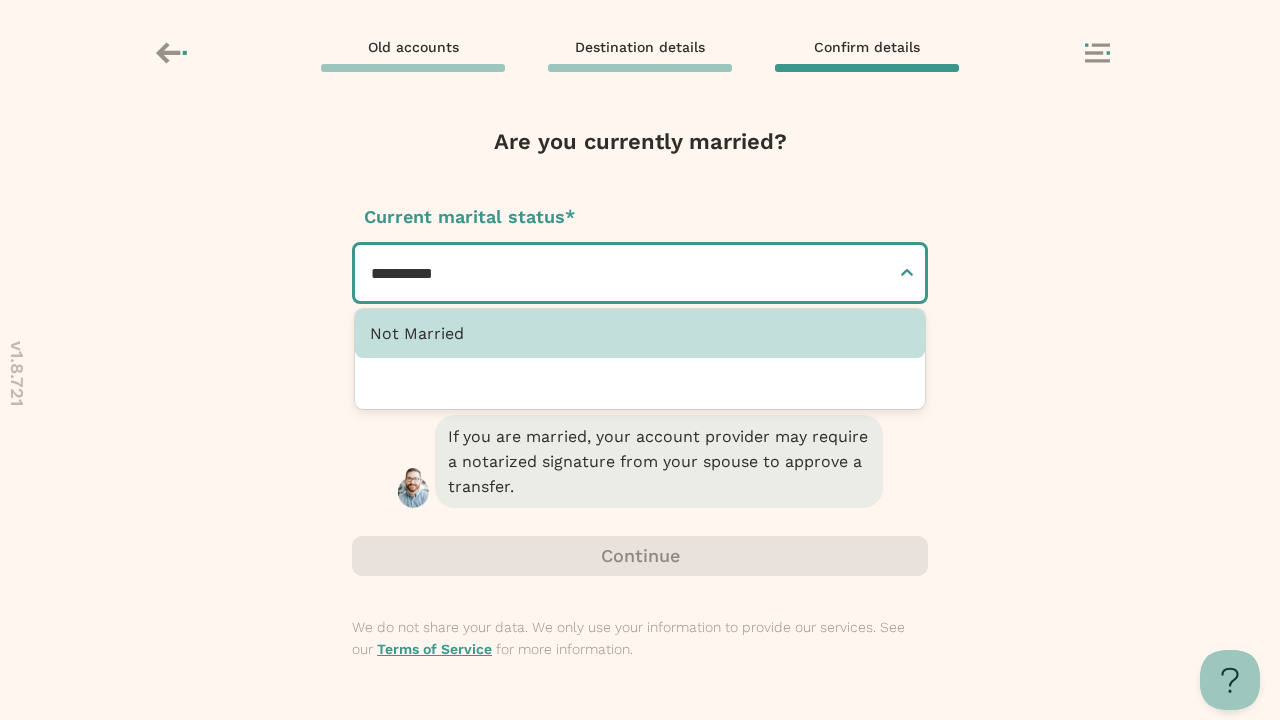 type on "**********" 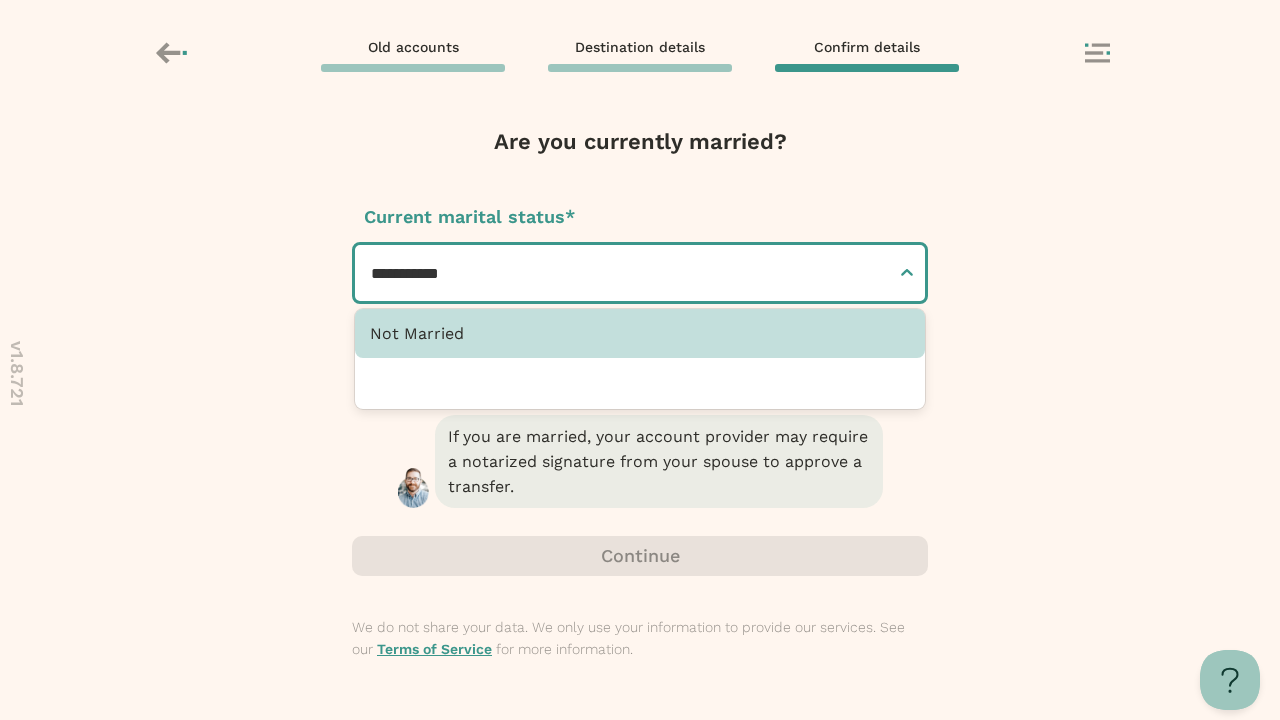 type 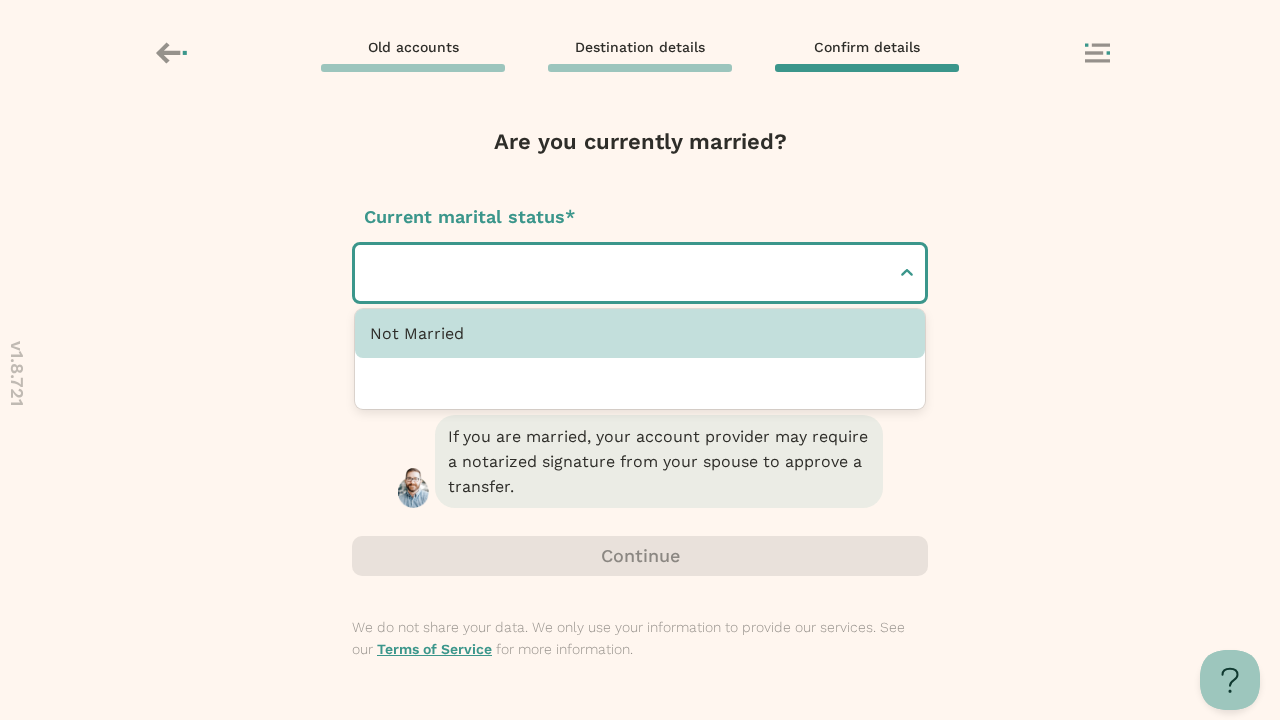 click at bounding box center [640, 556] 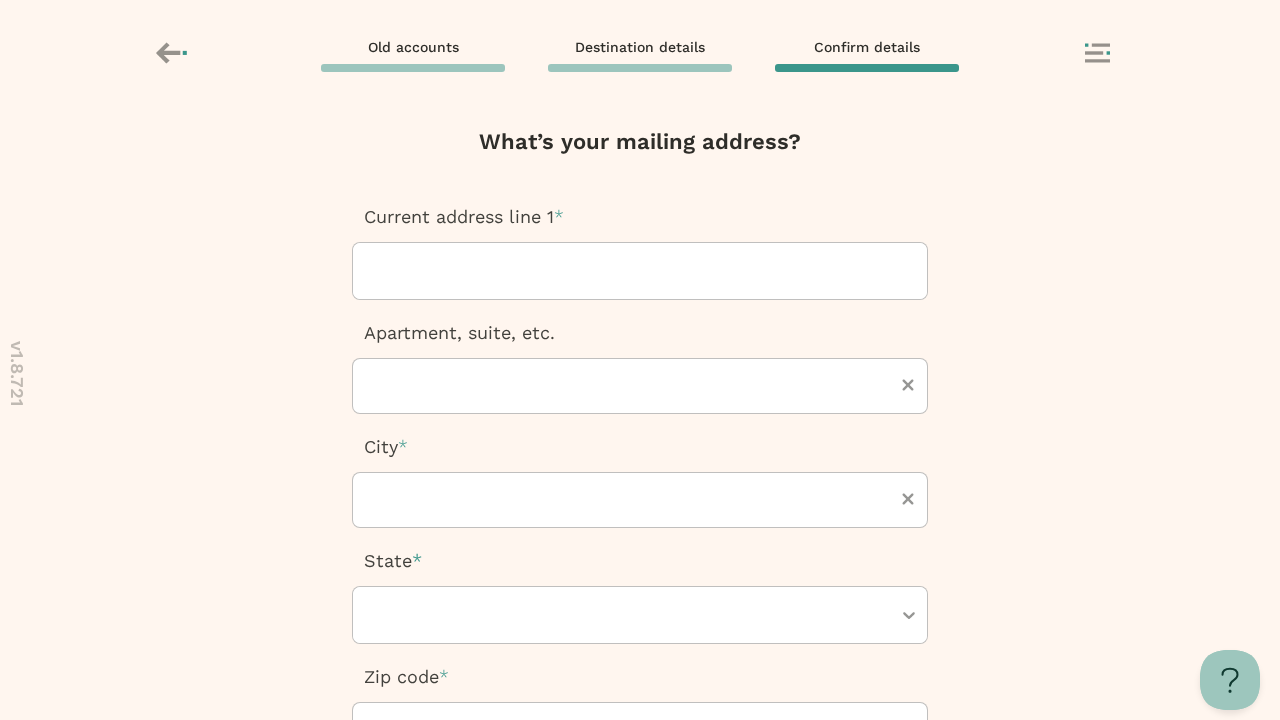 click at bounding box center [371, 271] 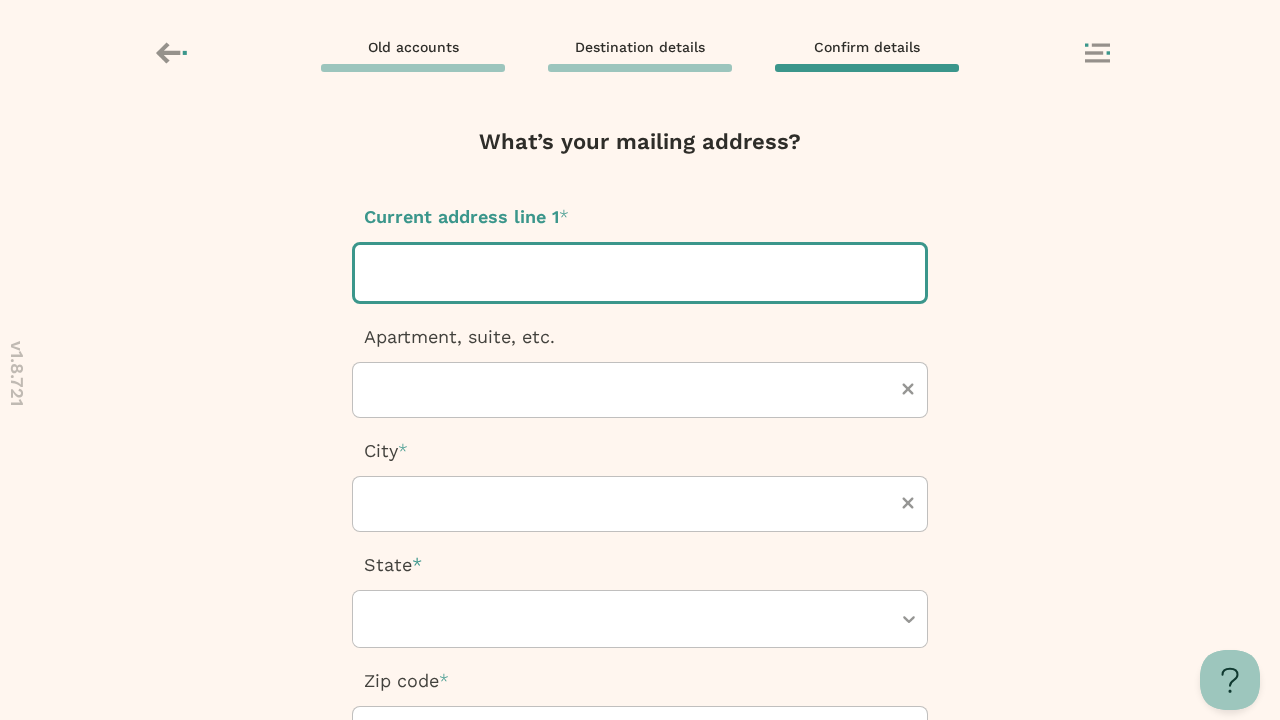 click at bounding box center (373, 273) 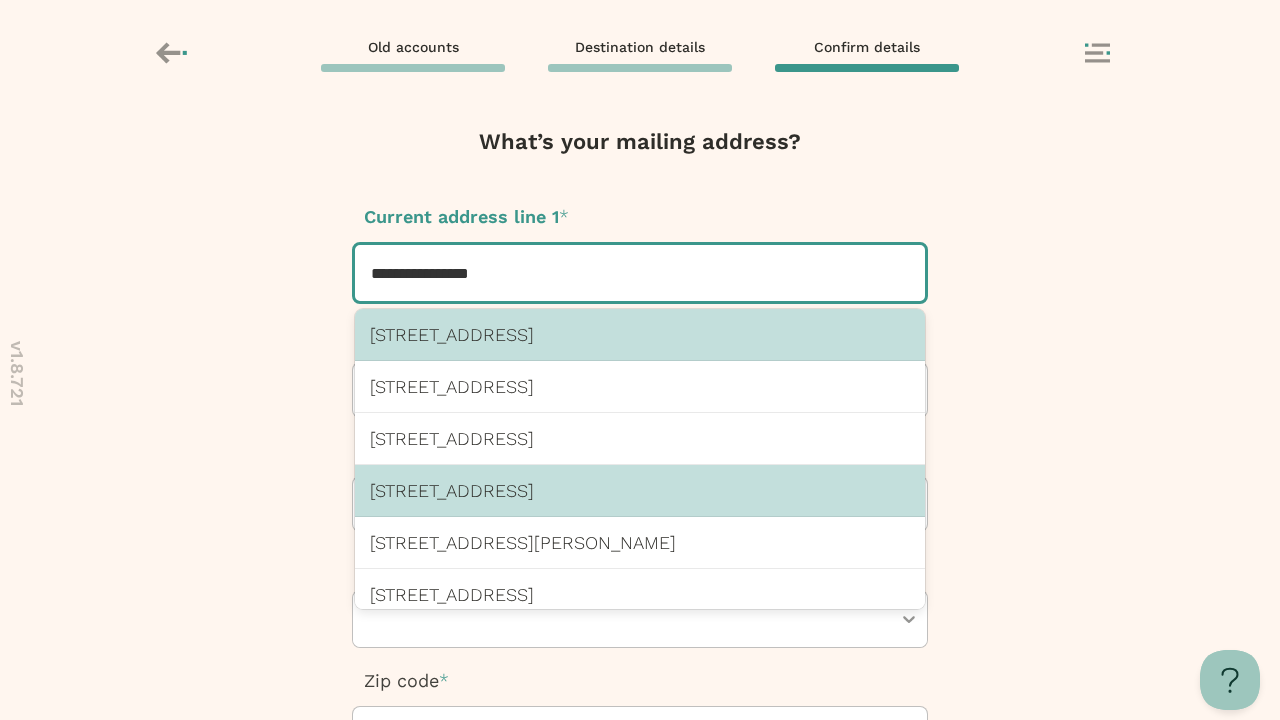 click on "123 Chicago St, East Peoria, IL 61611 US" at bounding box center [640, 490] 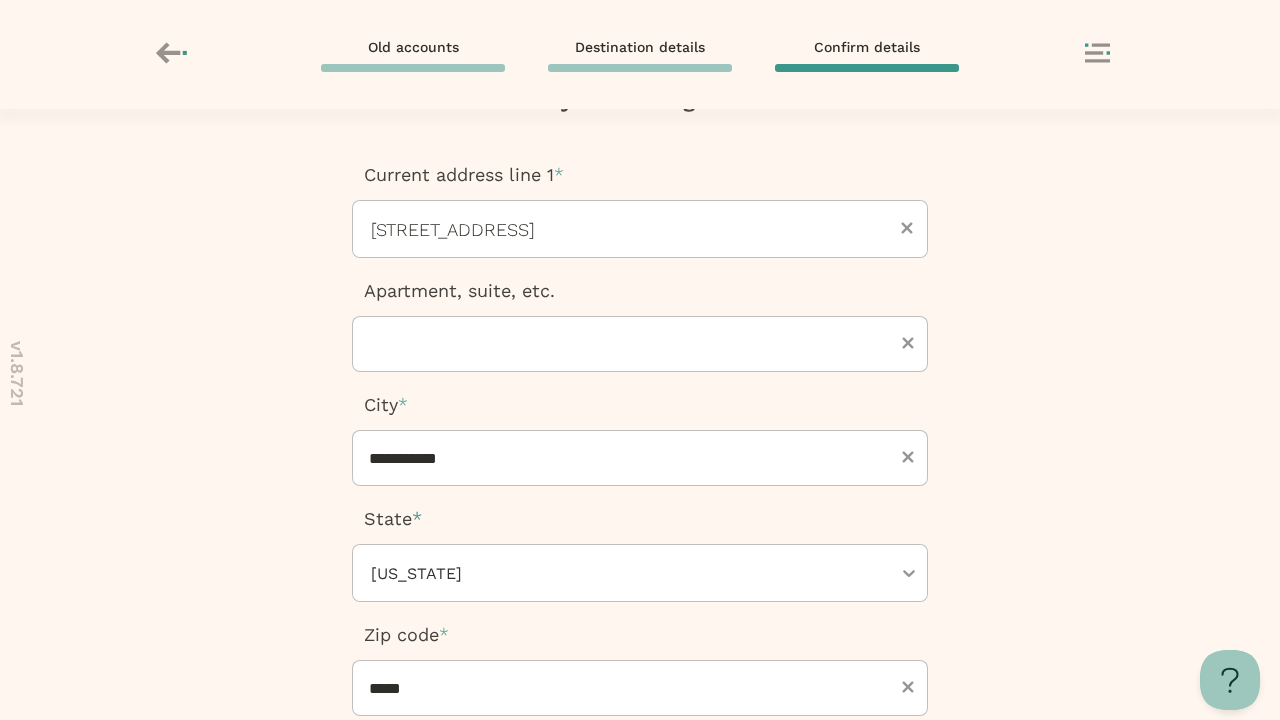 click at bounding box center (640, 884) 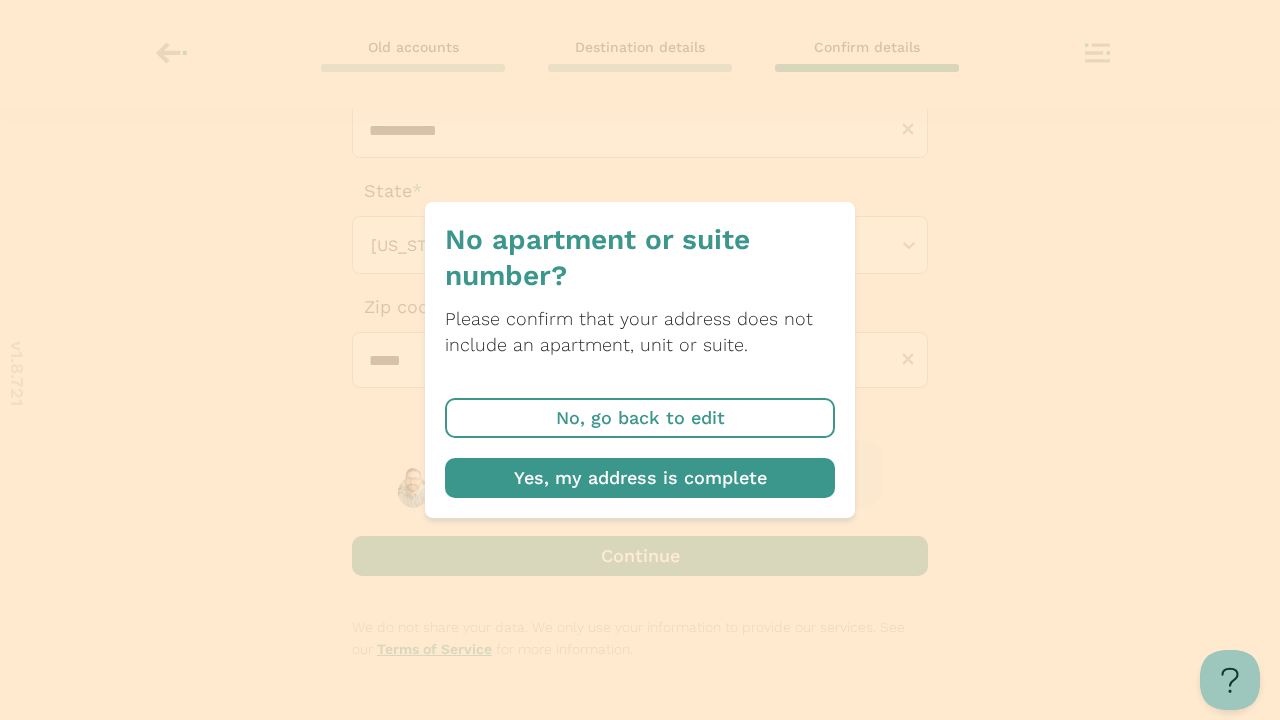 click at bounding box center [640, 478] 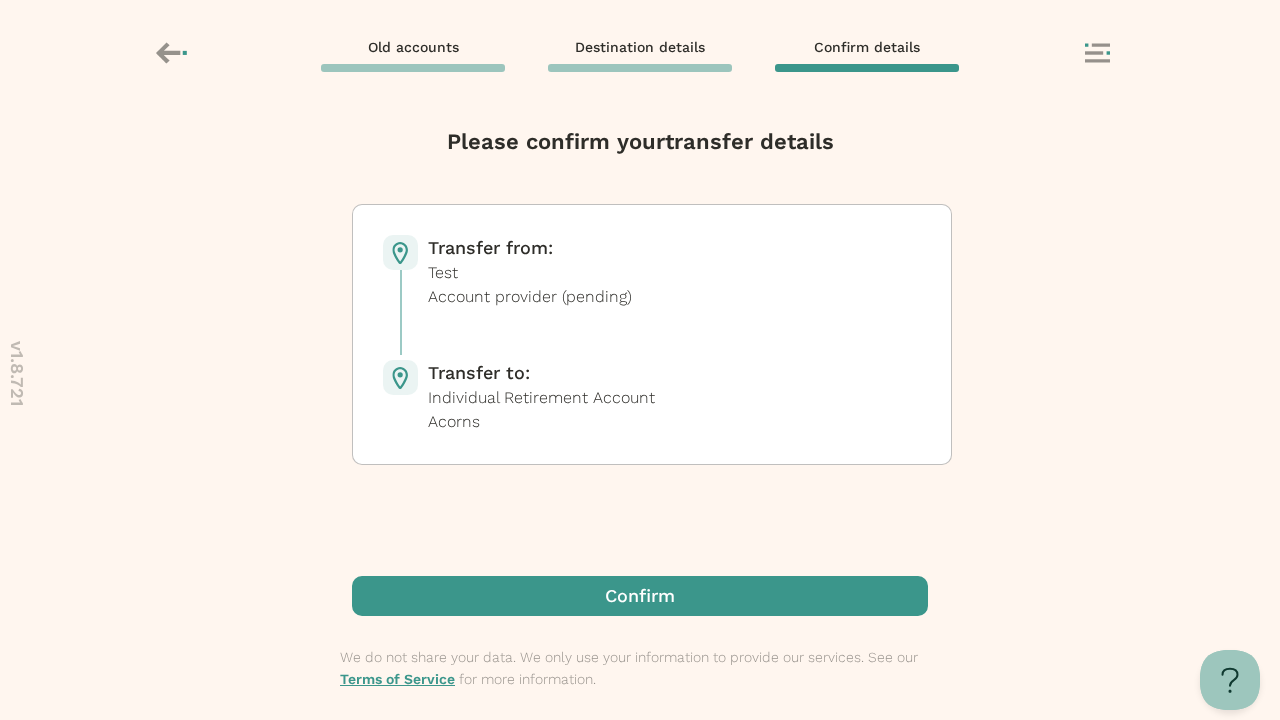 scroll, scrollTop: 0, scrollLeft: 0, axis: both 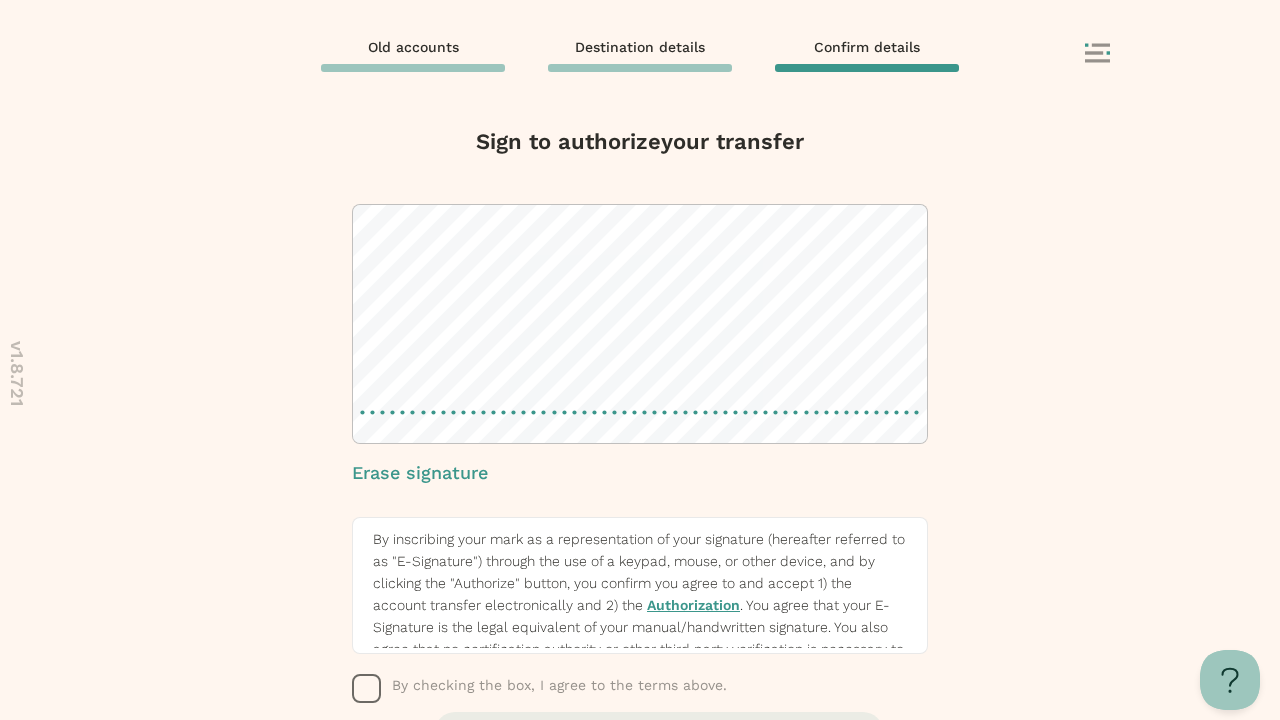 click 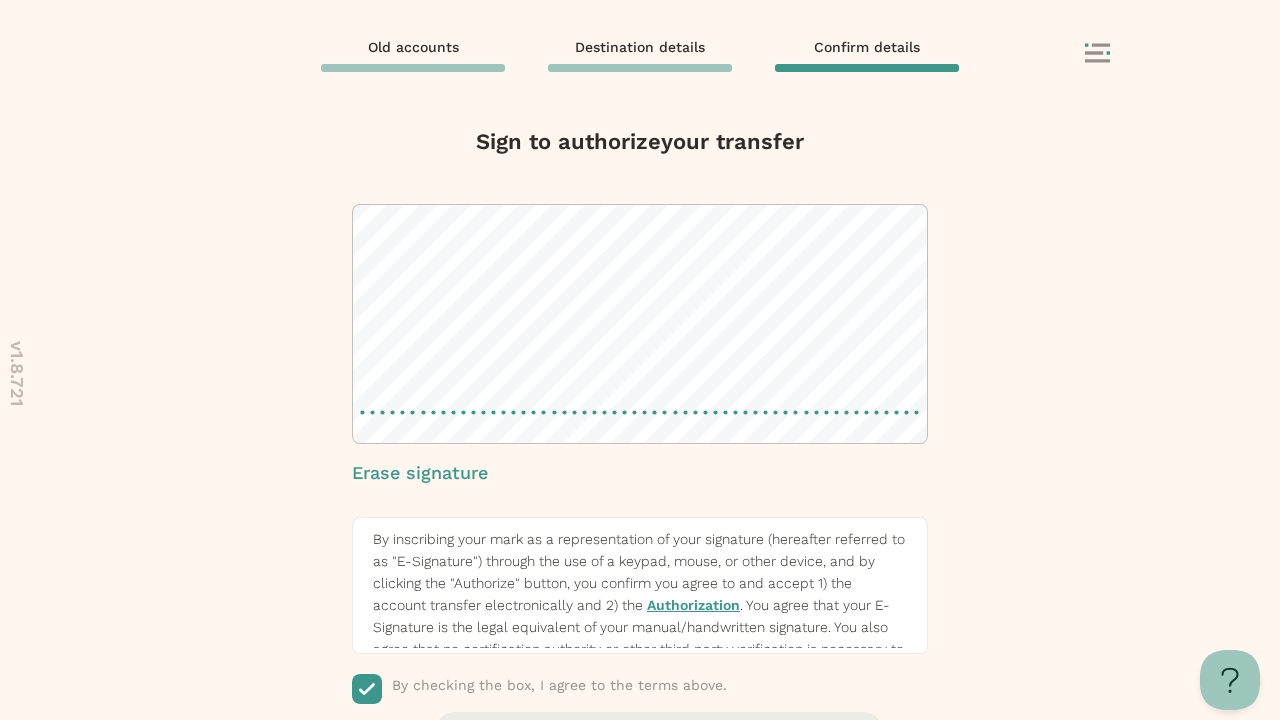 click at bounding box center (640, 853) 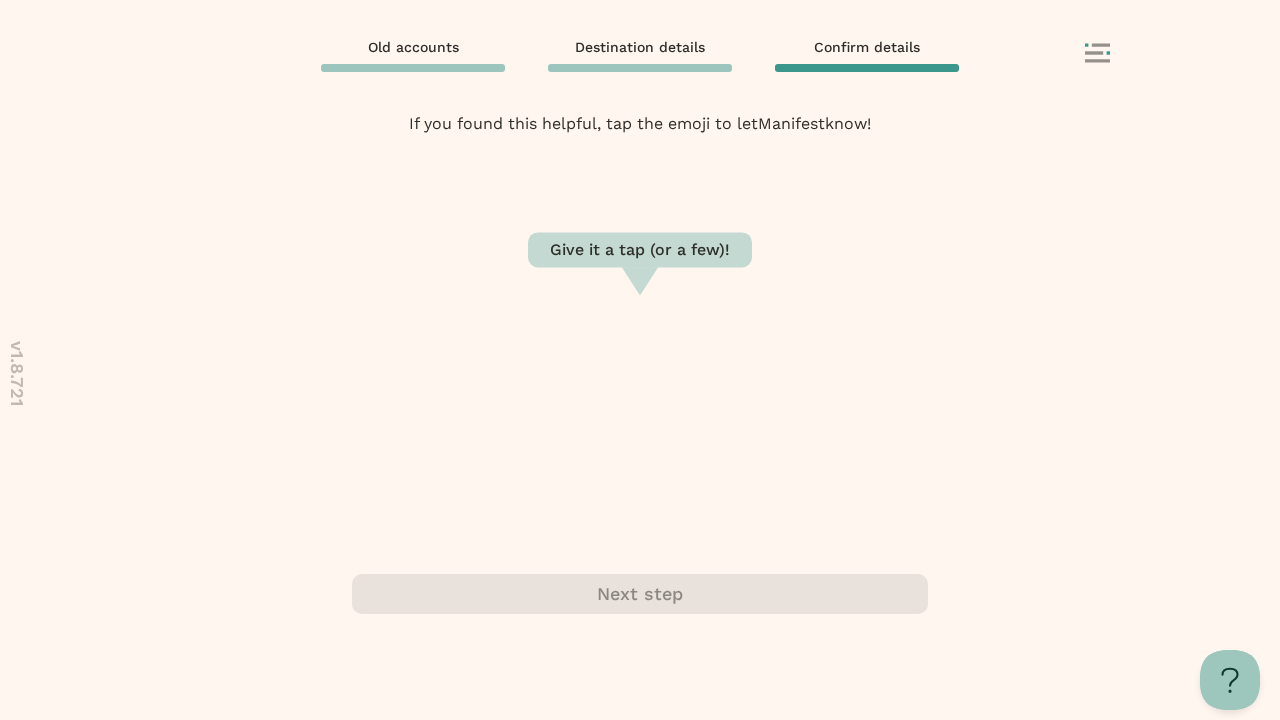 scroll, scrollTop: 0, scrollLeft: 0, axis: both 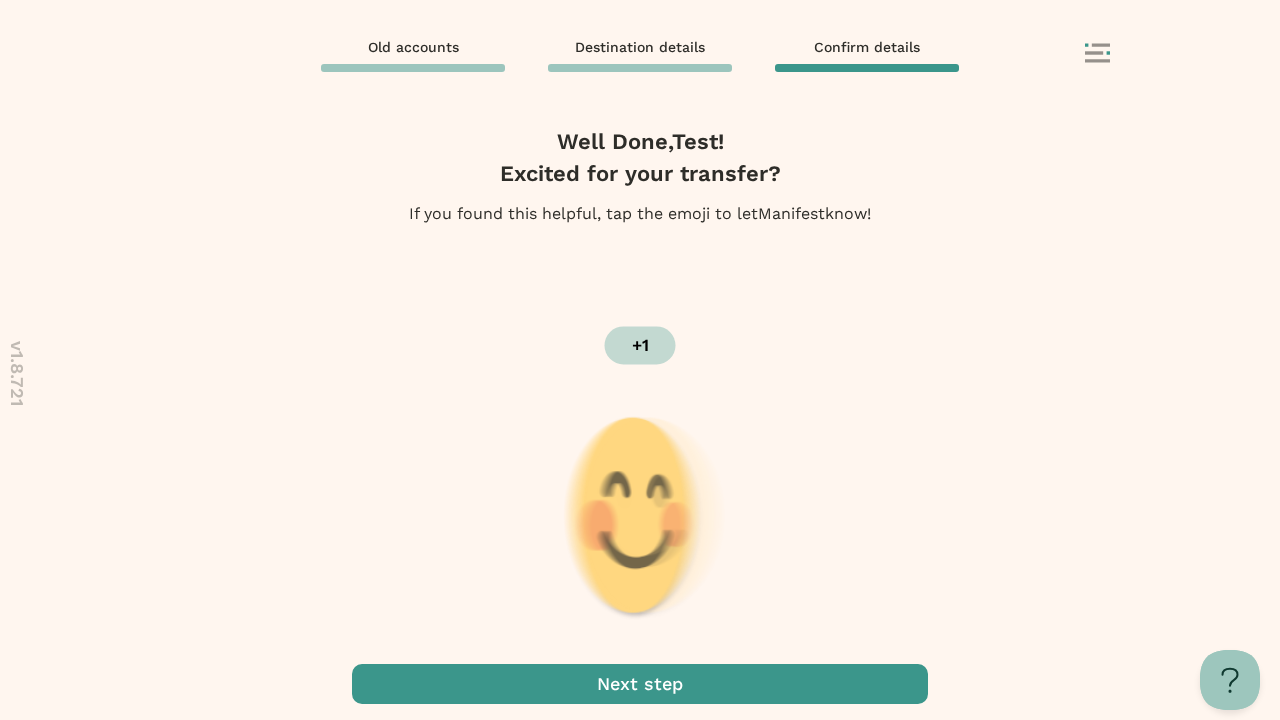 click at bounding box center (640, 684) 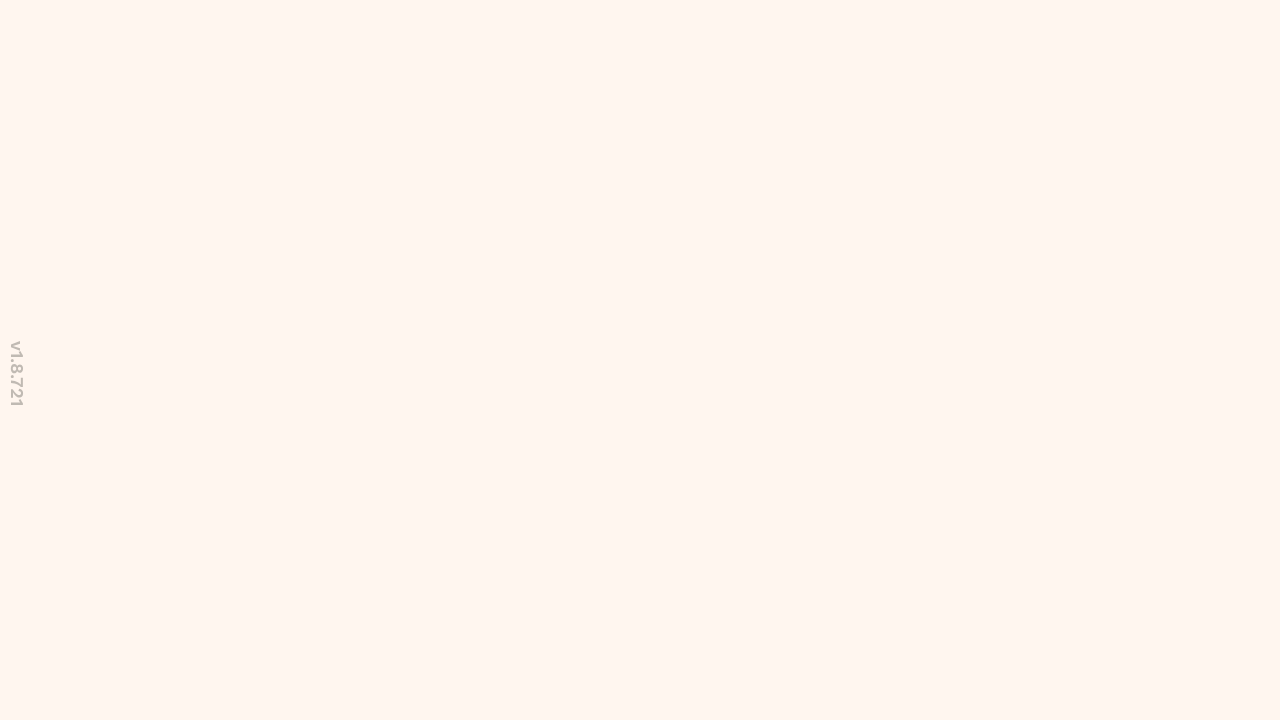 scroll, scrollTop: 0, scrollLeft: 0, axis: both 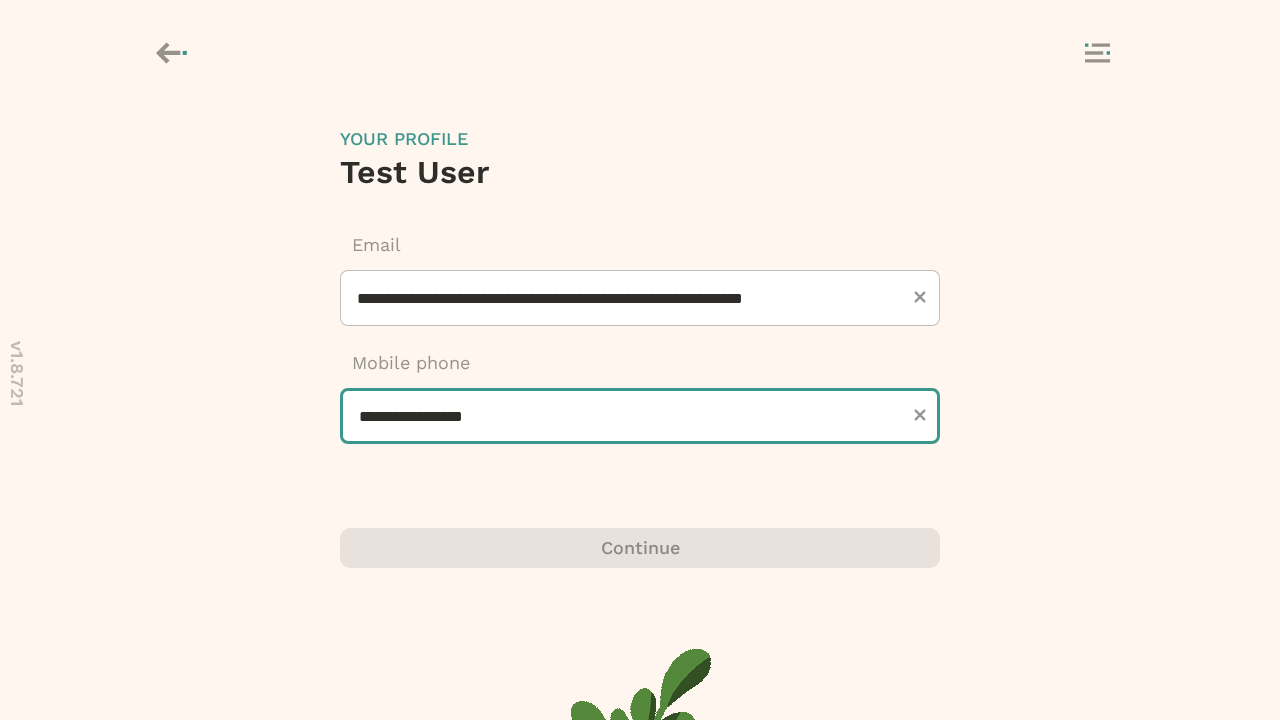 click on "**********" at bounding box center [640, 416] 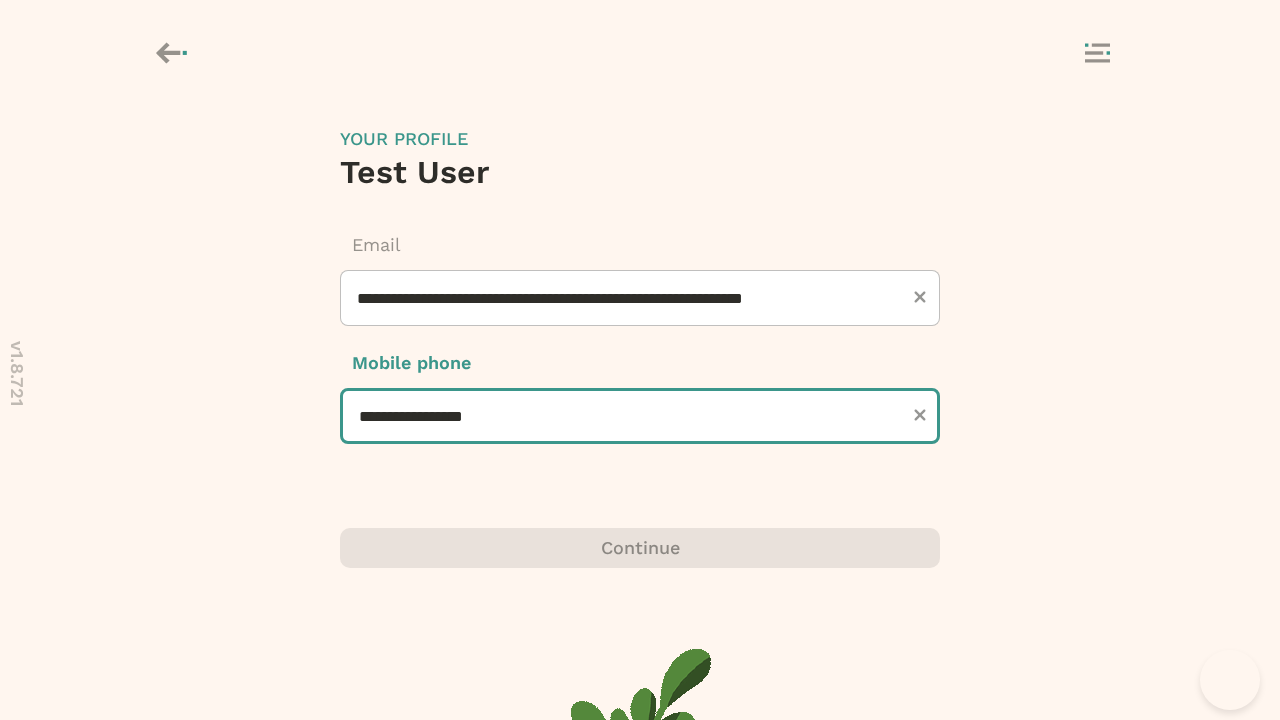 type on "**********" 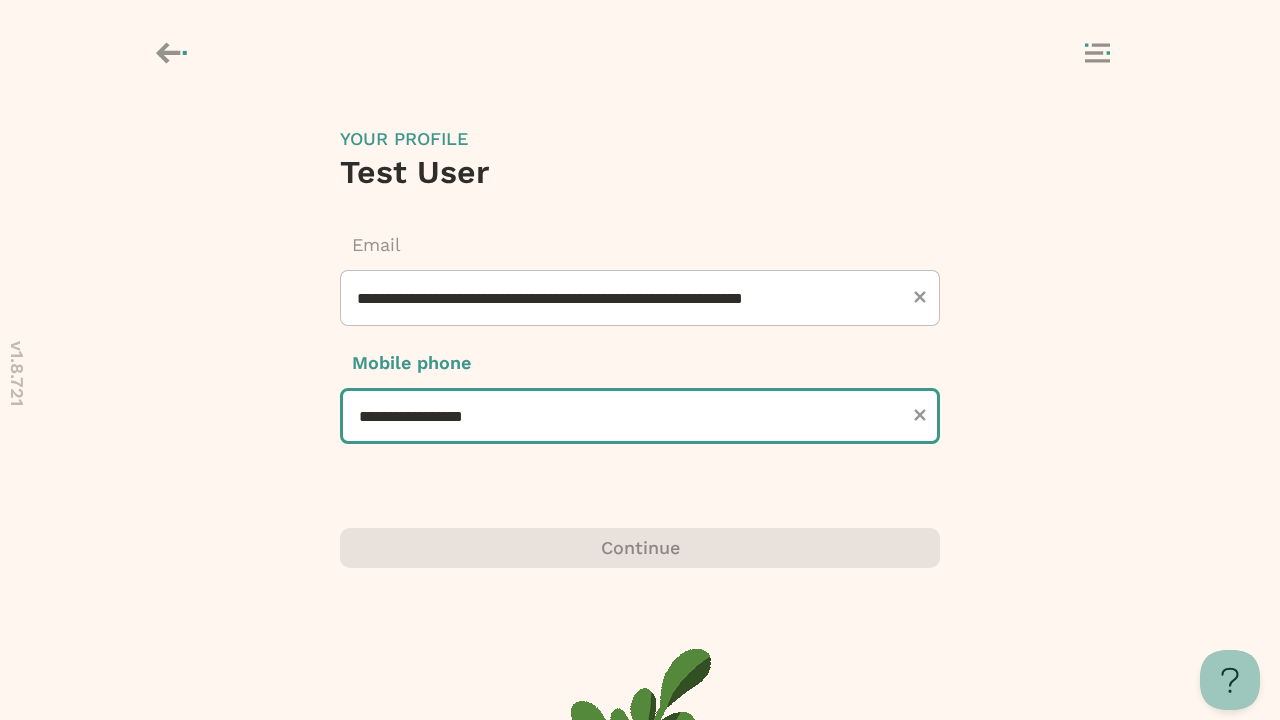 scroll, scrollTop: 0, scrollLeft: 0, axis: both 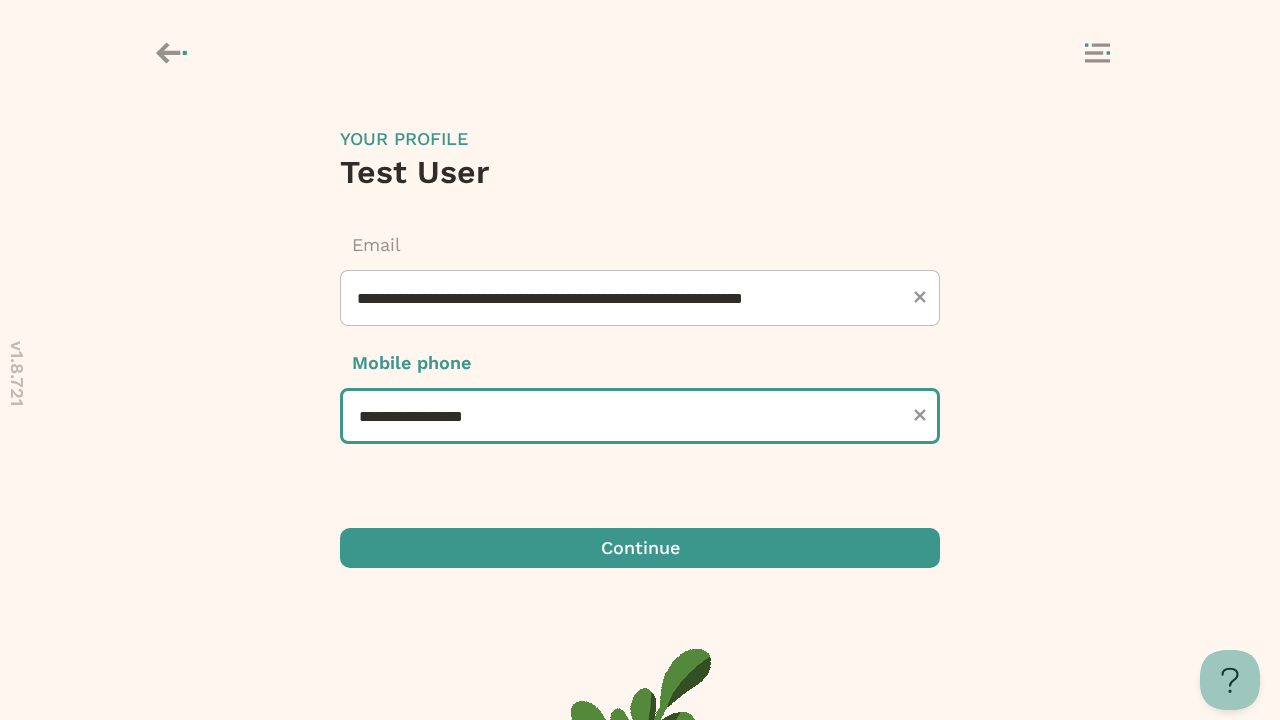 type on "**********" 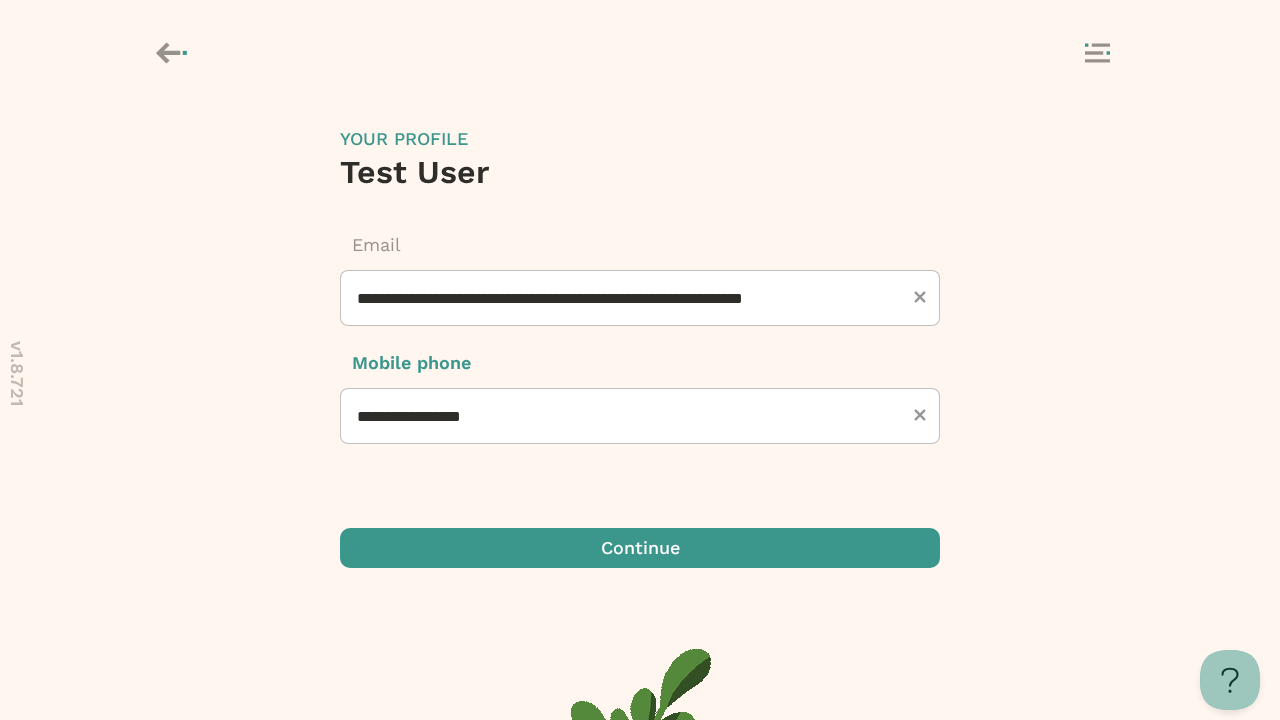 click at bounding box center [640, 548] 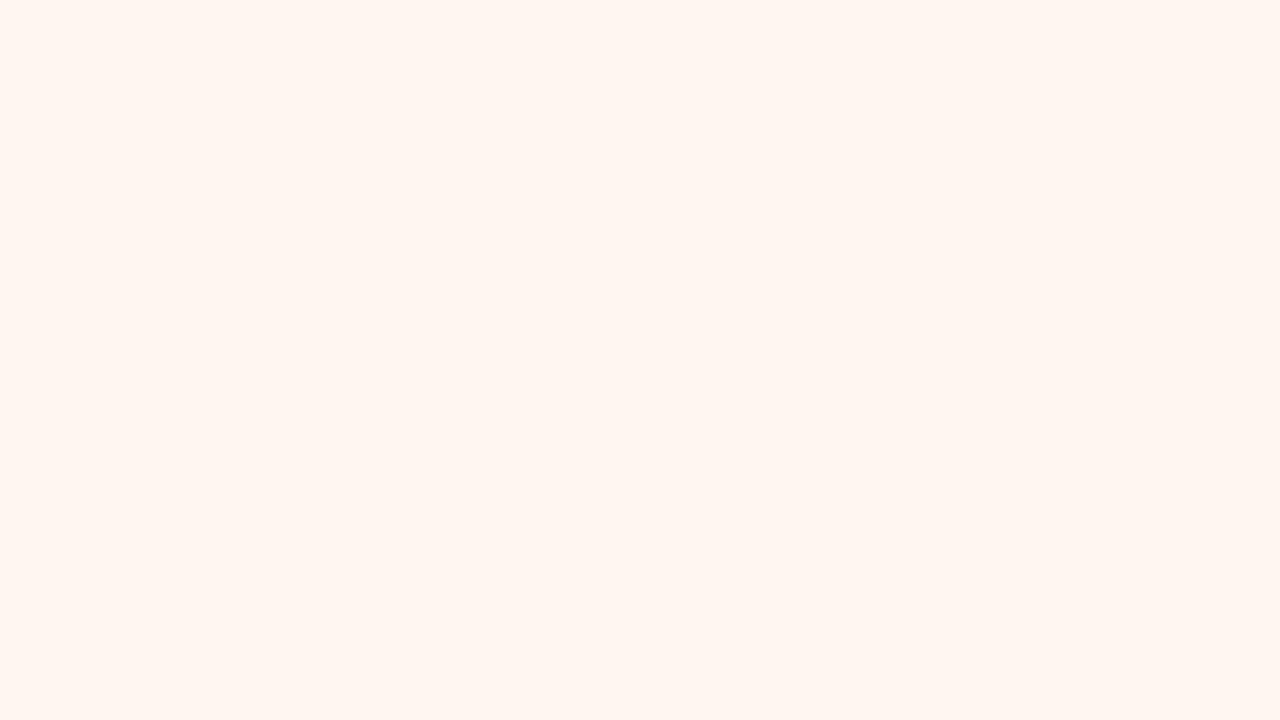 scroll, scrollTop: 0, scrollLeft: 0, axis: both 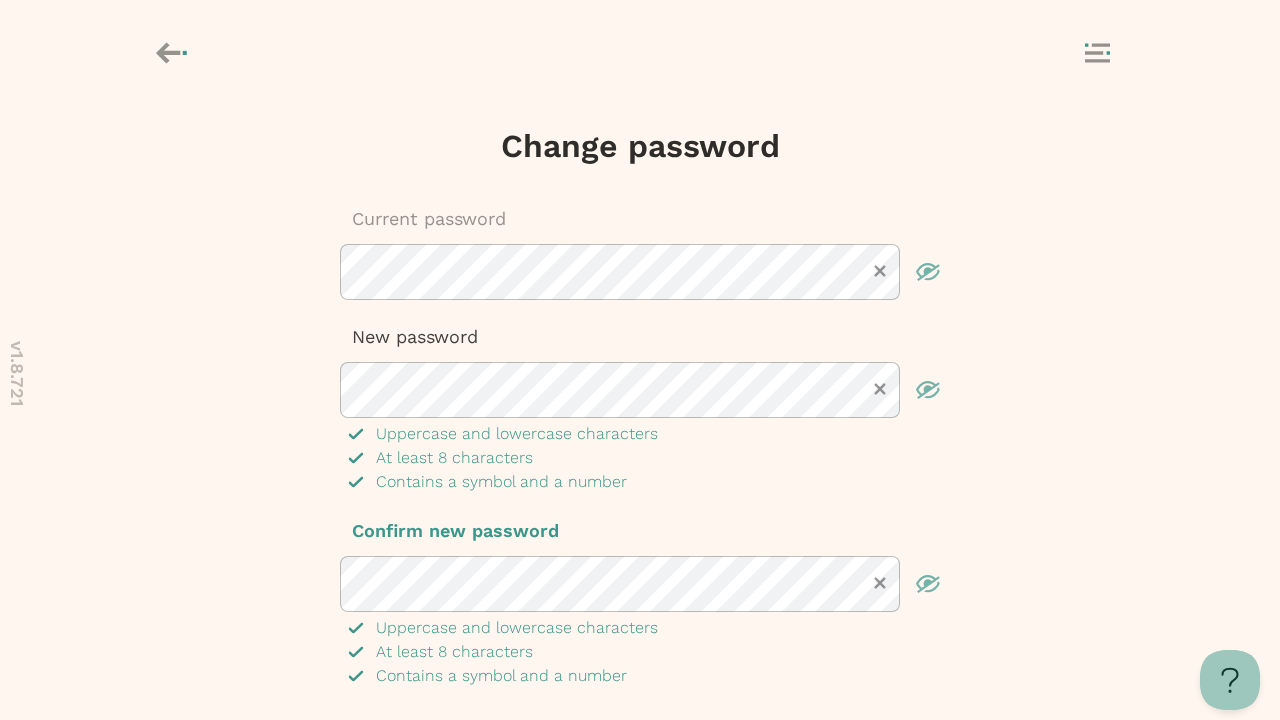 click at bounding box center (640, 748) 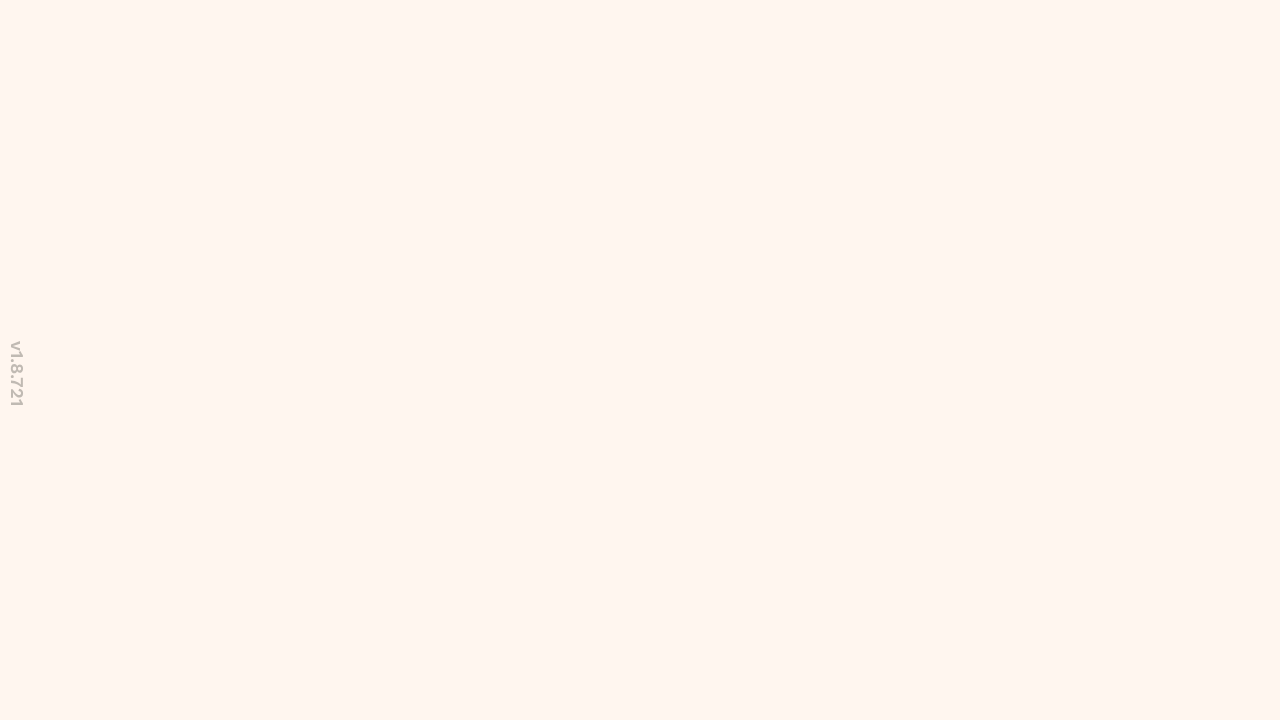 scroll, scrollTop: 0, scrollLeft: 0, axis: both 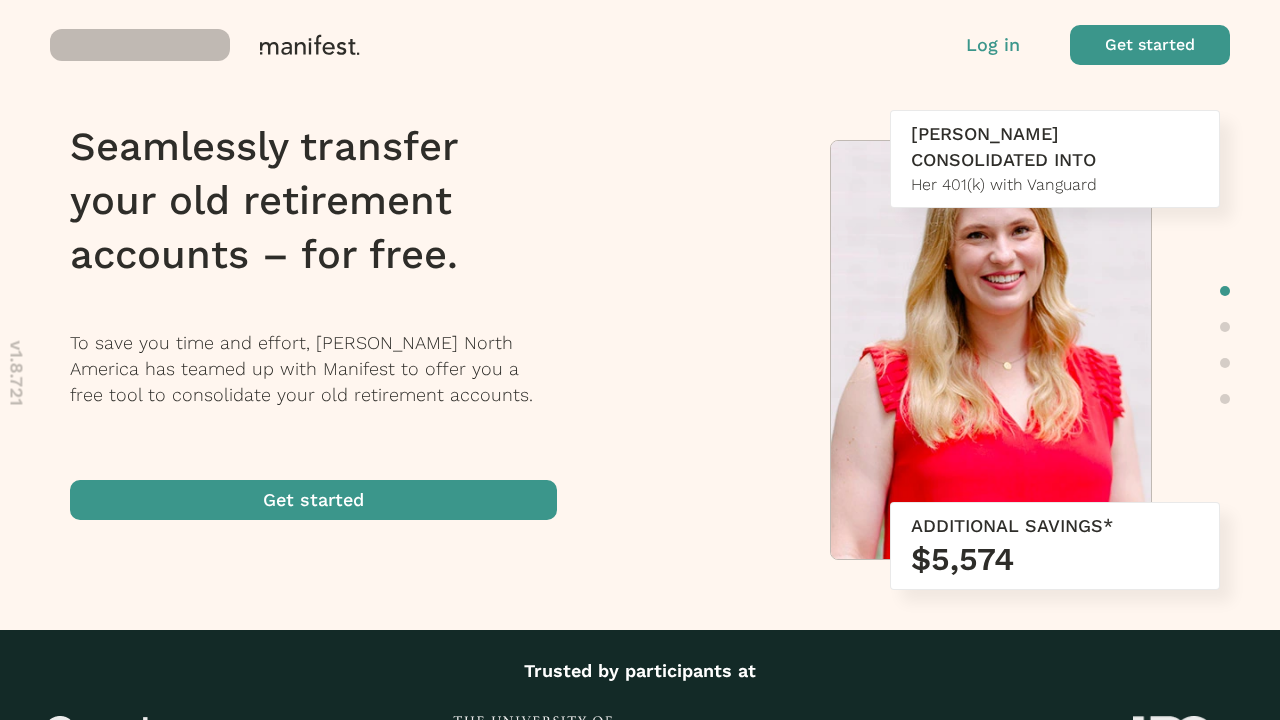 click at bounding box center (1150, 45) 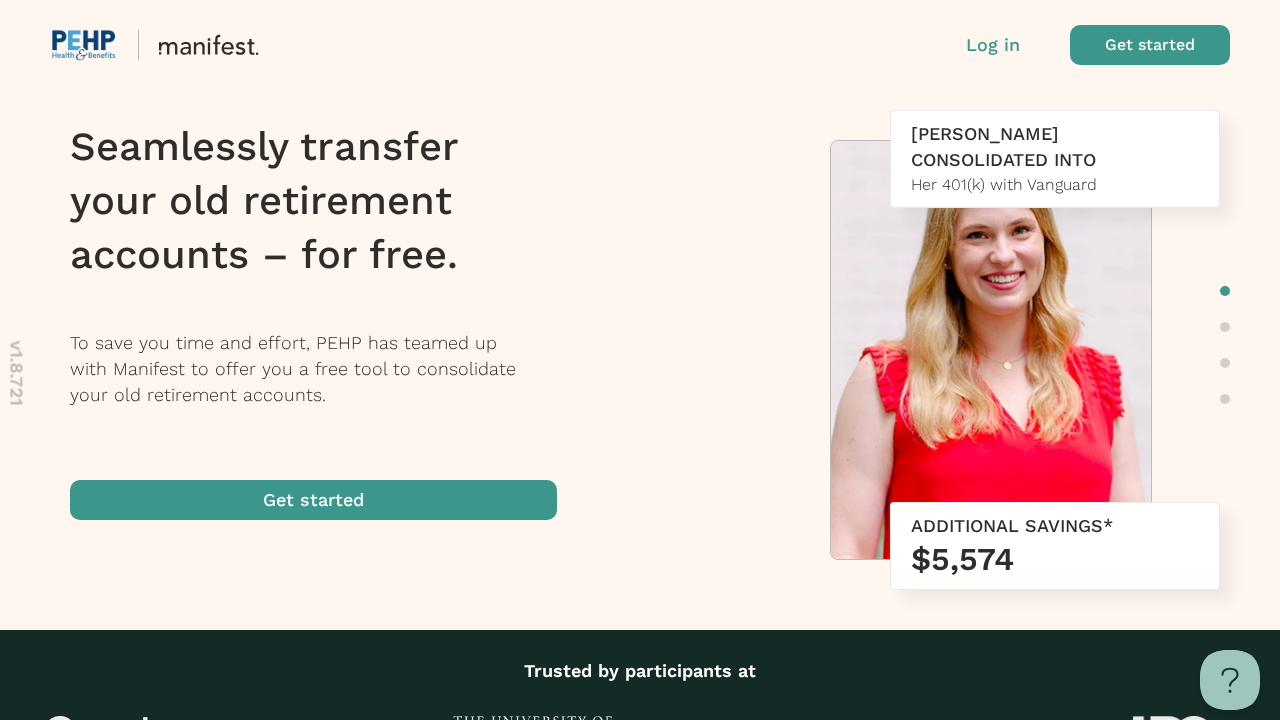 scroll, scrollTop: 0, scrollLeft: 0, axis: both 